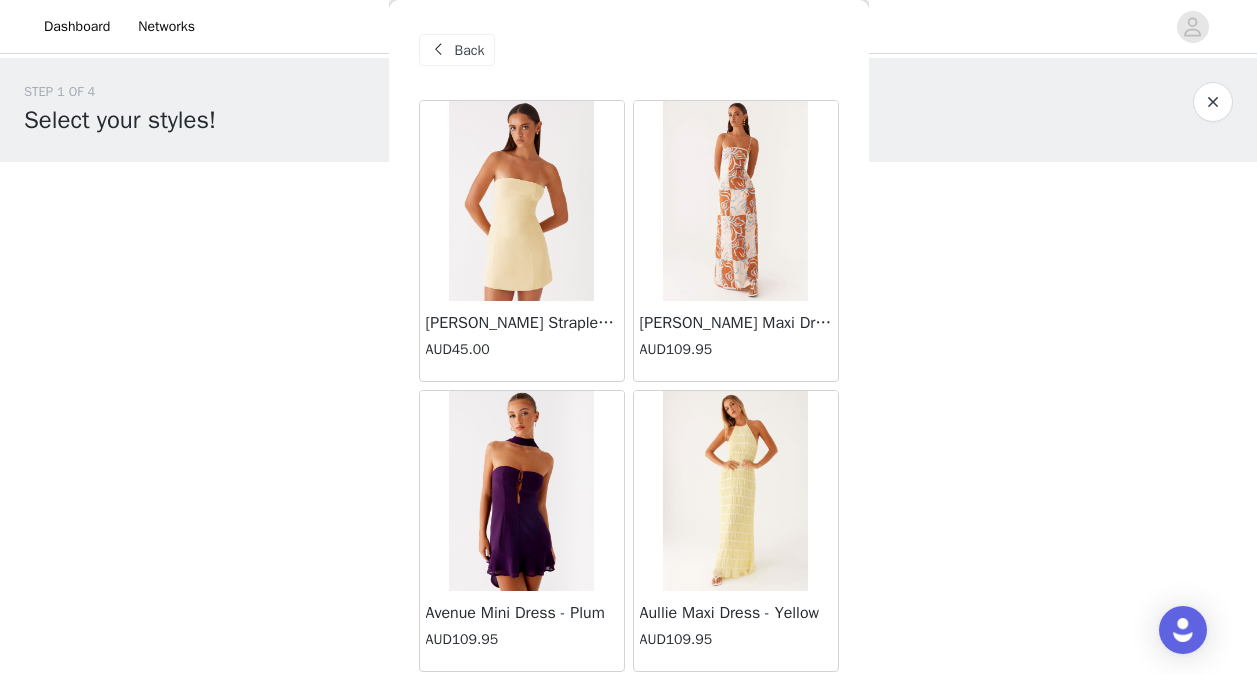 scroll, scrollTop: 240, scrollLeft: 0, axis: vertical 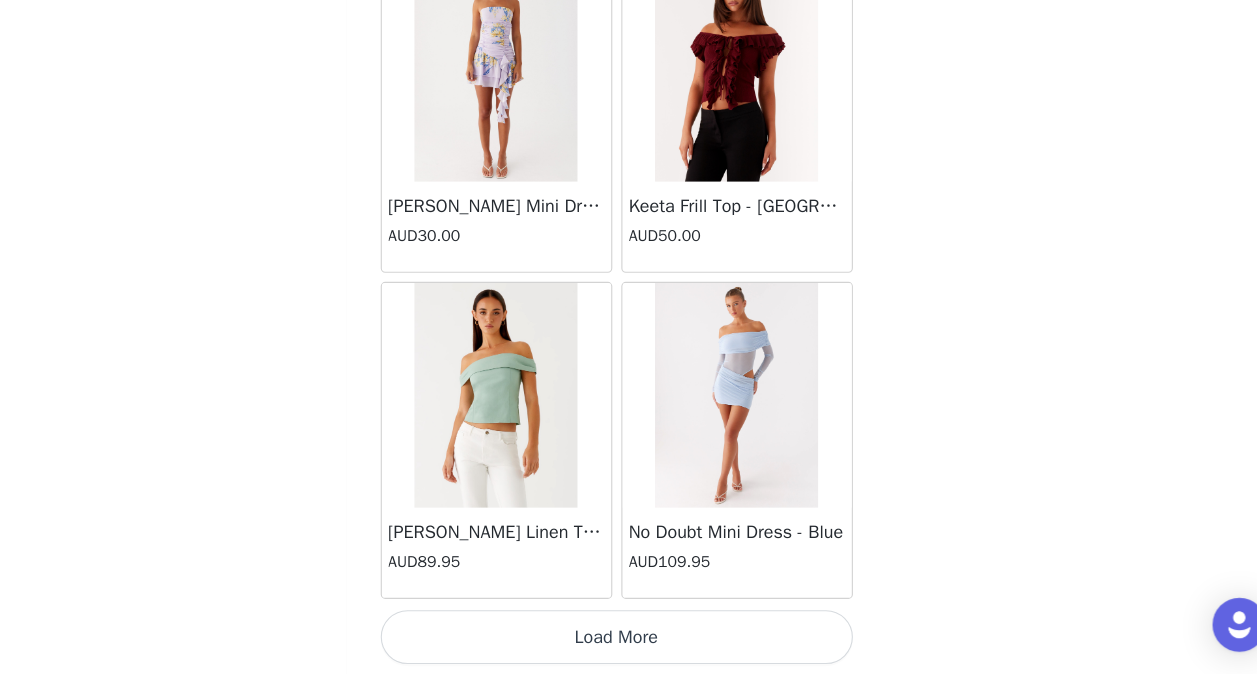click on "STEP 1 OF 4
Select your styles!
Please note that the sizes are in AU Sizes. Australian Sizing is 2 sizes up, so a US0 = AU4, US4 = AU8. Peppermayo Size Guide: [URL][DOMAIN_NAME]       2/3 Selected           Flossy Maxi Dress - Royal Blue     AUD109.95       Royal Blue, AU 6       Edit   Remove     [PERSON_NAME] Scarf Top - White     AUD89.95       White, AU 6       Edit   Remove     Add Product       Back       [PERSON_NAME] Strapless Mini Dress - Yellow   AUD45.00       [PERSON_NAME] Maxi Dress - Orange Blue Floral   AUD109.95       Avenue Mini Dress - Plum   AUD109.95       Aullie Maxi Dress - Yellow   AUD109.95       Aullie Maxi Dress - Ivory   AUD109.95       Aullie Mini Dress - Black   AUD99.95       Avalia Backless Scarf Mini Dress - White Polka Dot   AUD89.95       Aullie Maxi Dress - Blue   AUD109.95       [PERSON_NAME] Maxi Dress - Bloom Wave Print   AUD119.95       Athens One Shoulder Top - Floral" at bounding box center [628, 174] 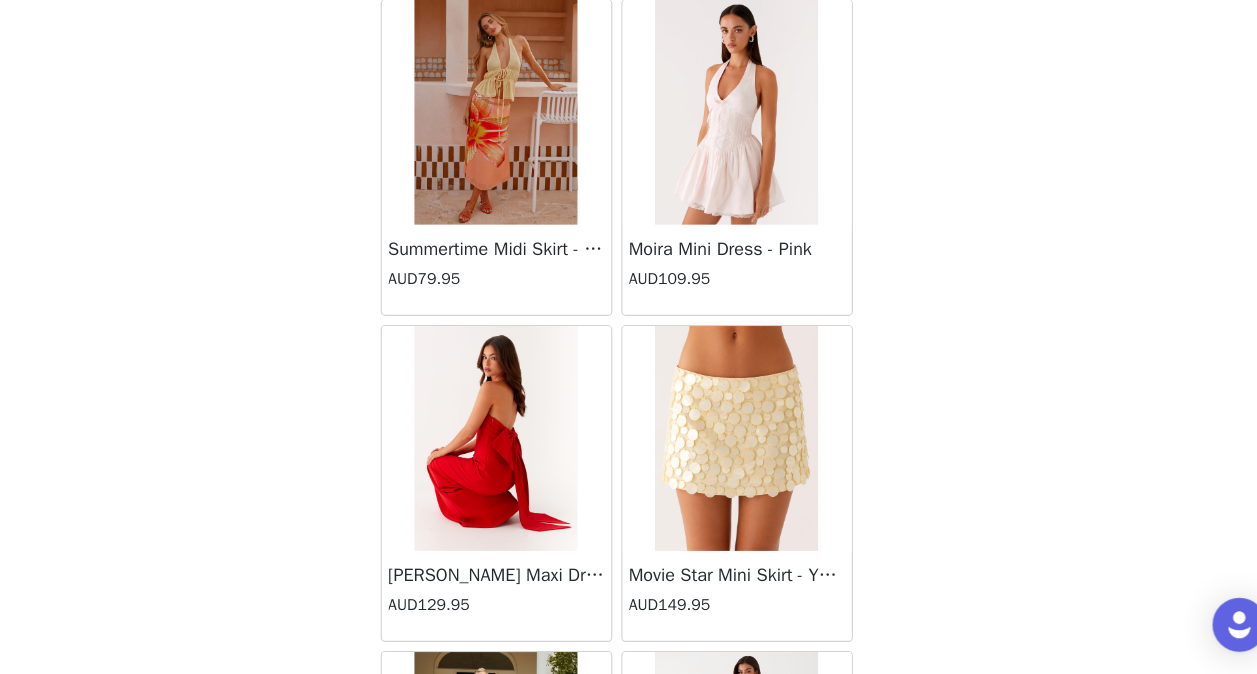 scroll, scrollTop: 34826, scrollLeft: 0, axis: vertical 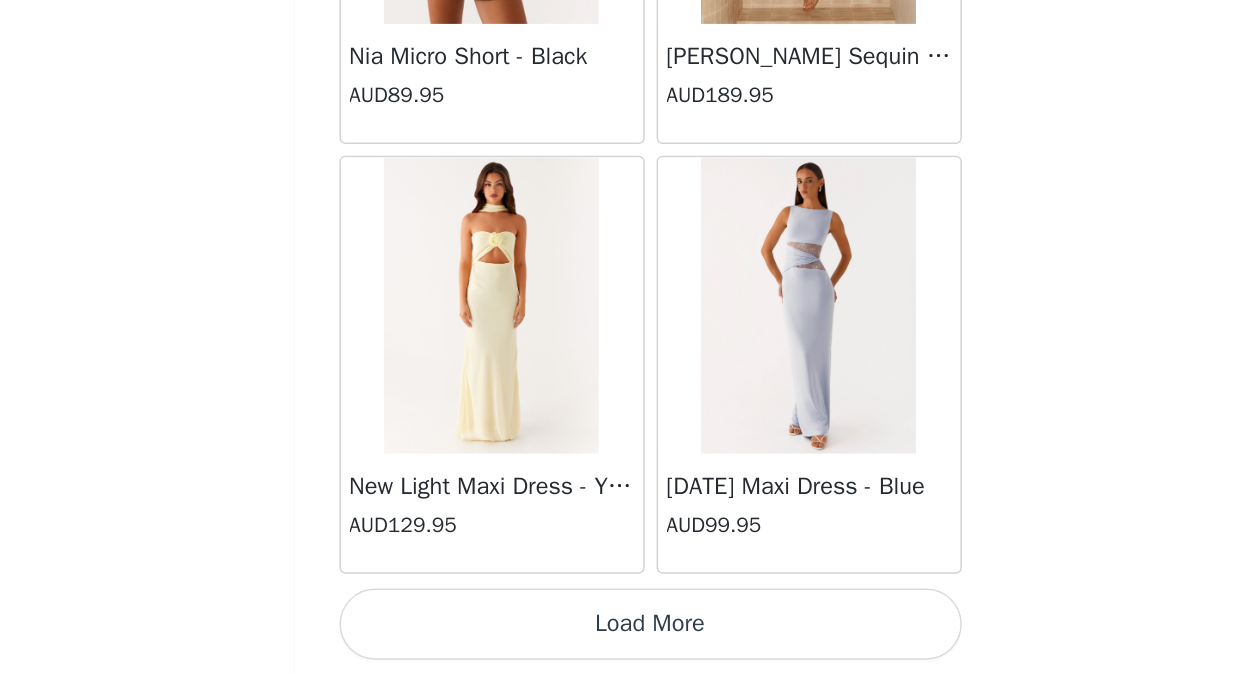 click on "Load More" at bounding box center (629, 640) 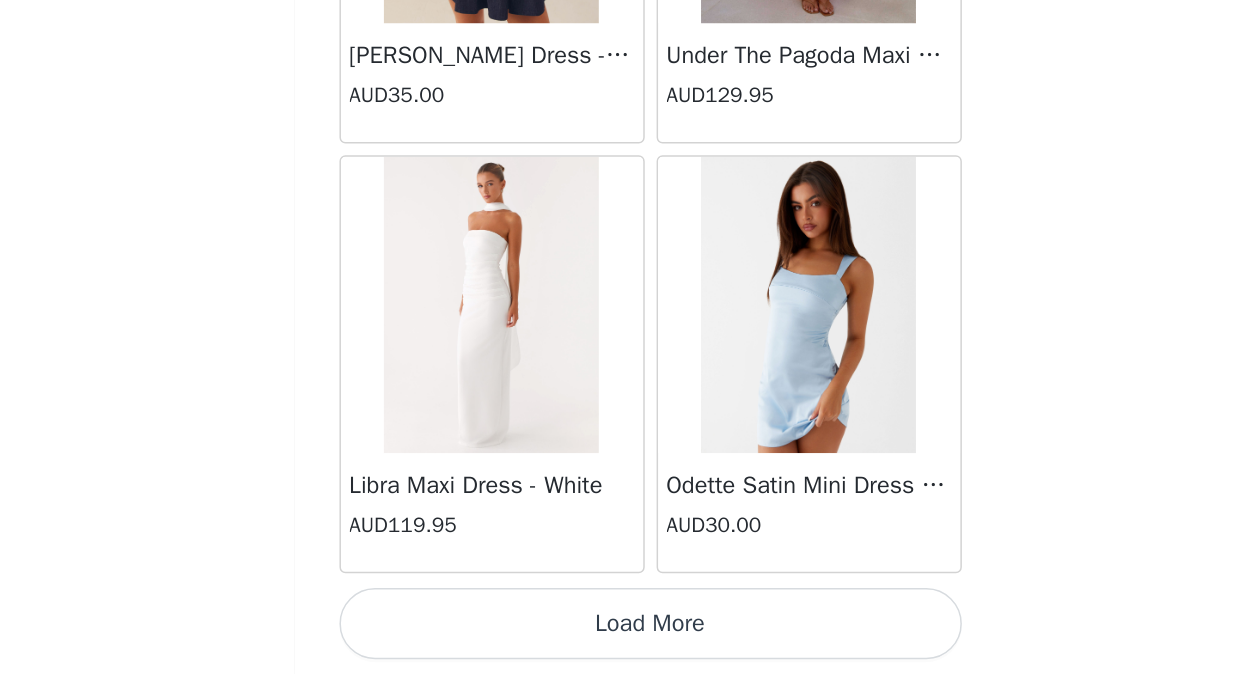scroll, scrollTop: 40085, scrollLeft: 0, axis: vertical 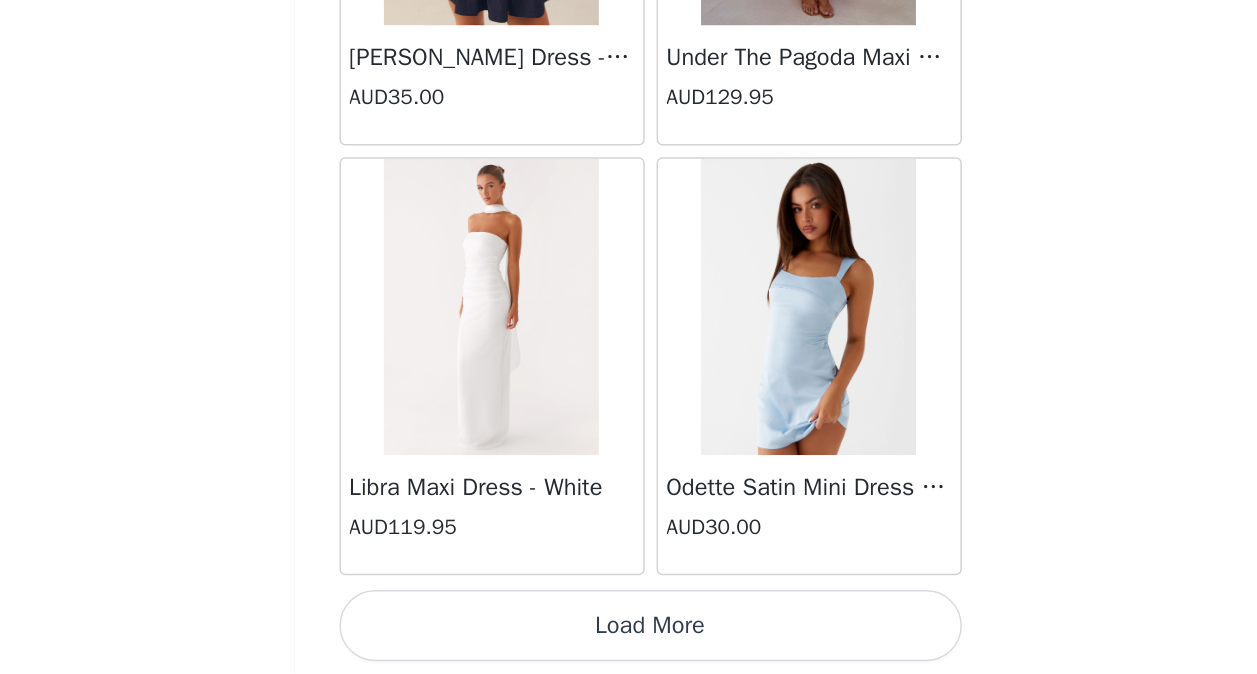 click on "Load More" at bounding box center [629, 641] 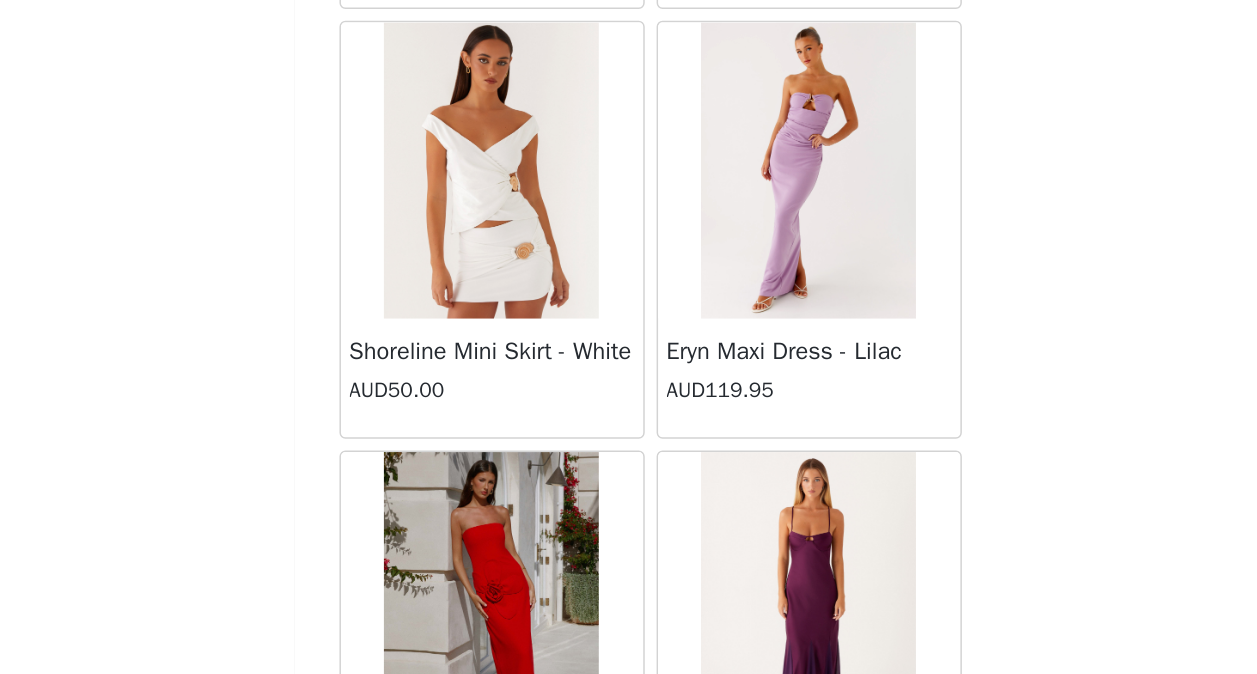 scroll, scrollTop: 41027, scrollLeft: 0, axis: vertical 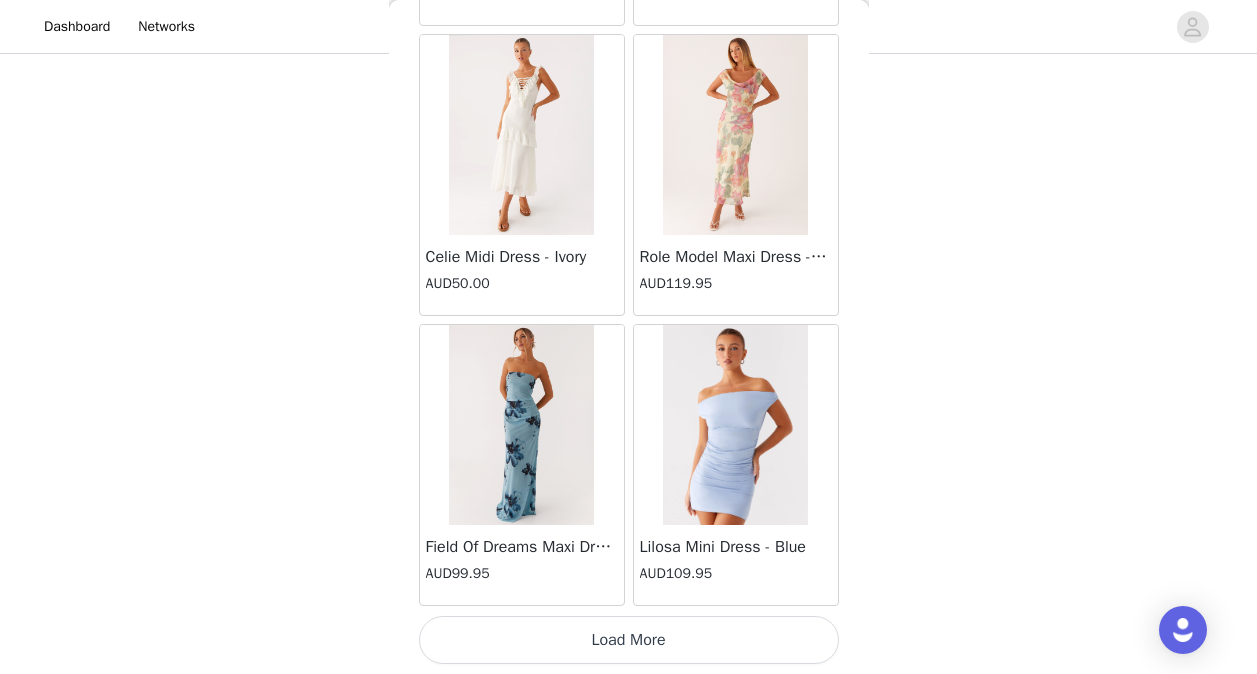 click on "Load More" at bounding box center [629, 640] 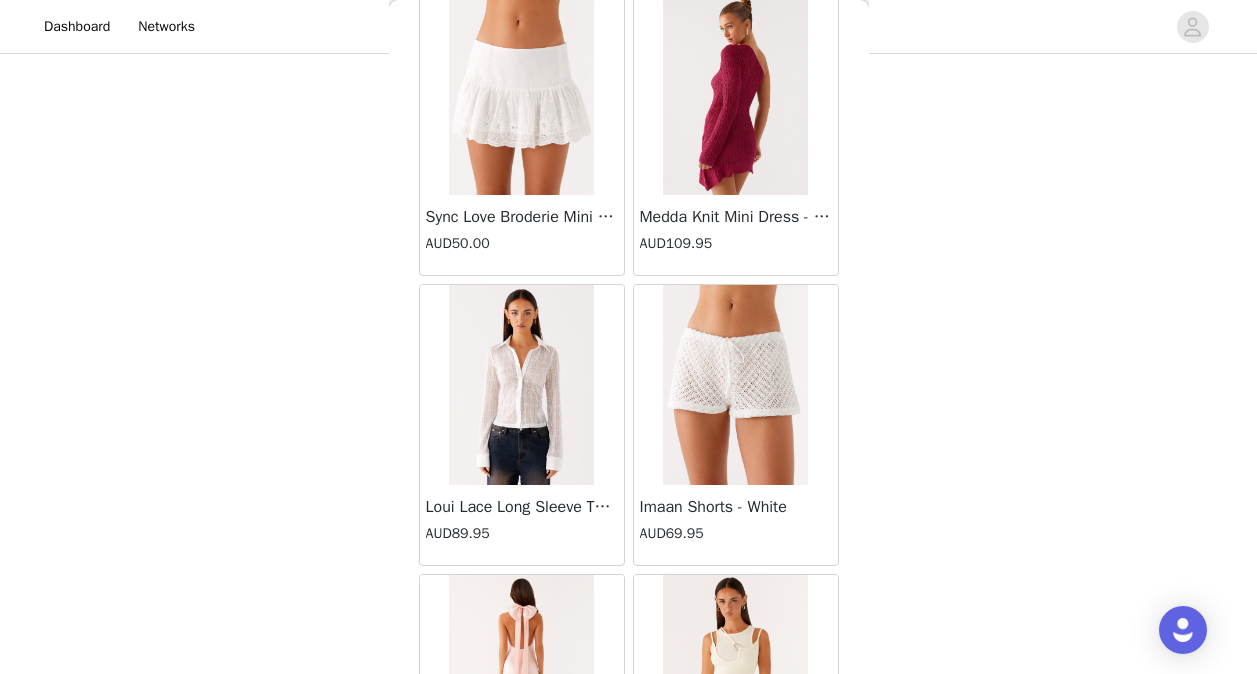 scroll, scrollTop: 45886, scrollLeft: 0, axis: vertical 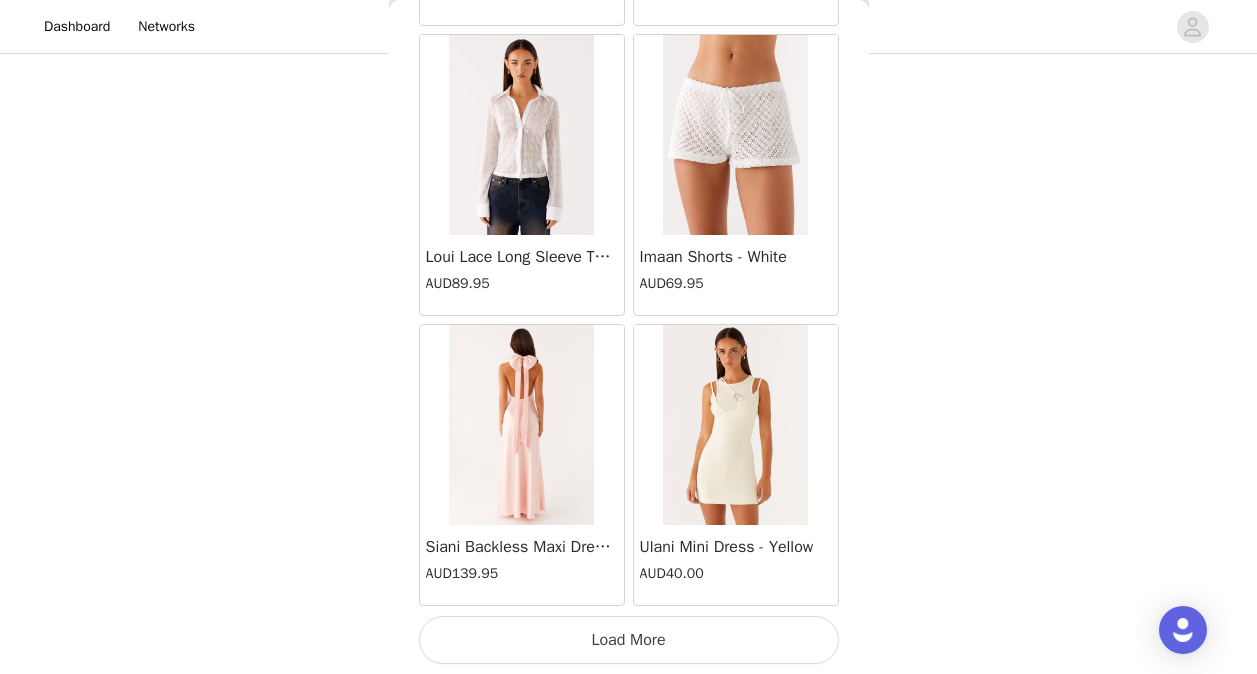 click on "Load More" at bounding box center [629, 640] 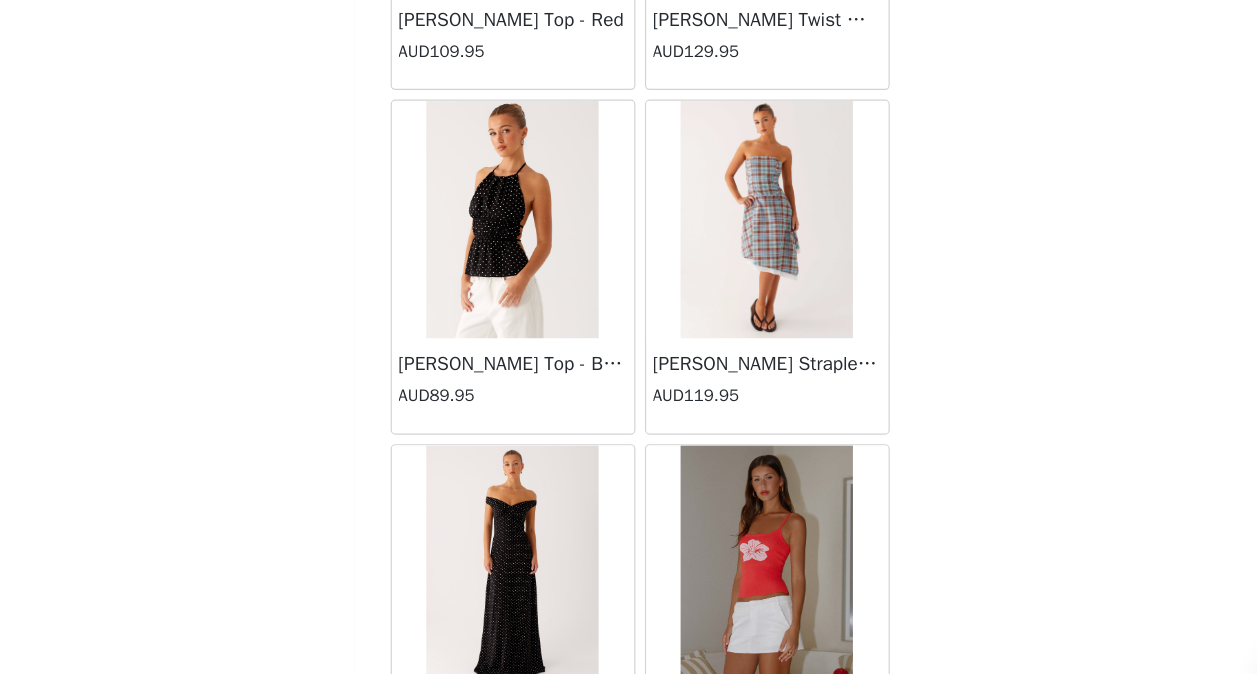 scroll, scrollTop: 48786, scrollLeft: 0, axis: vertical 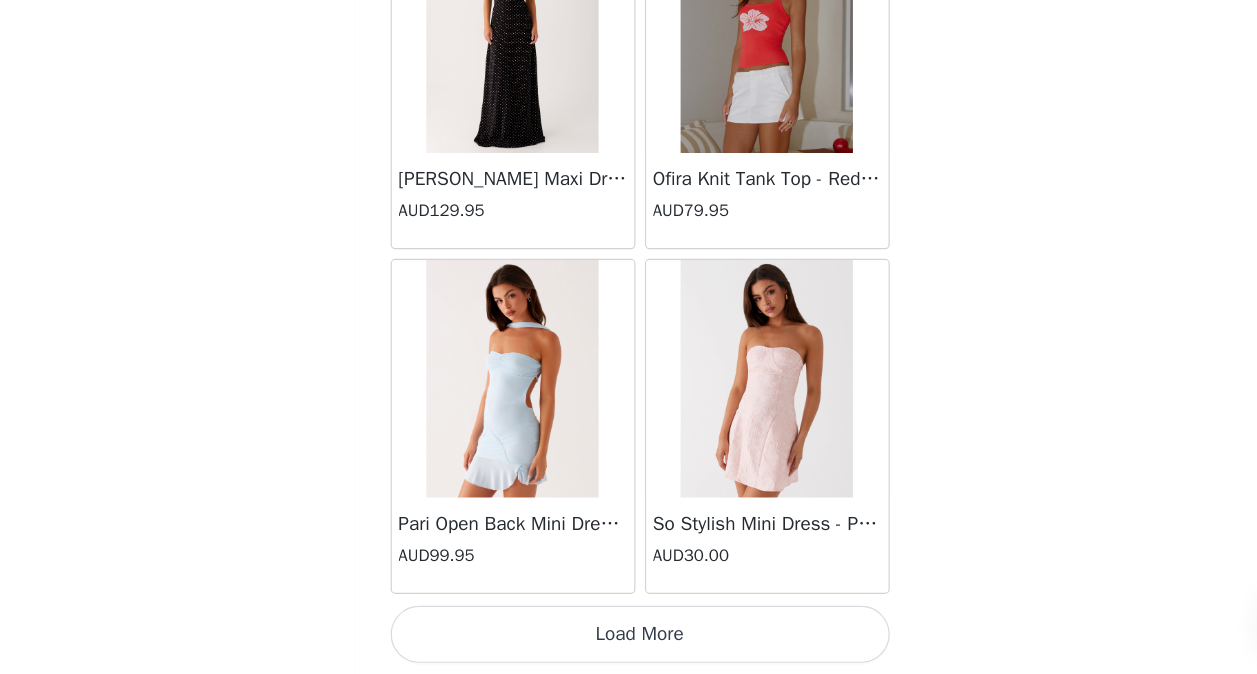 click on "Load More" at bounding box center (629, 640) 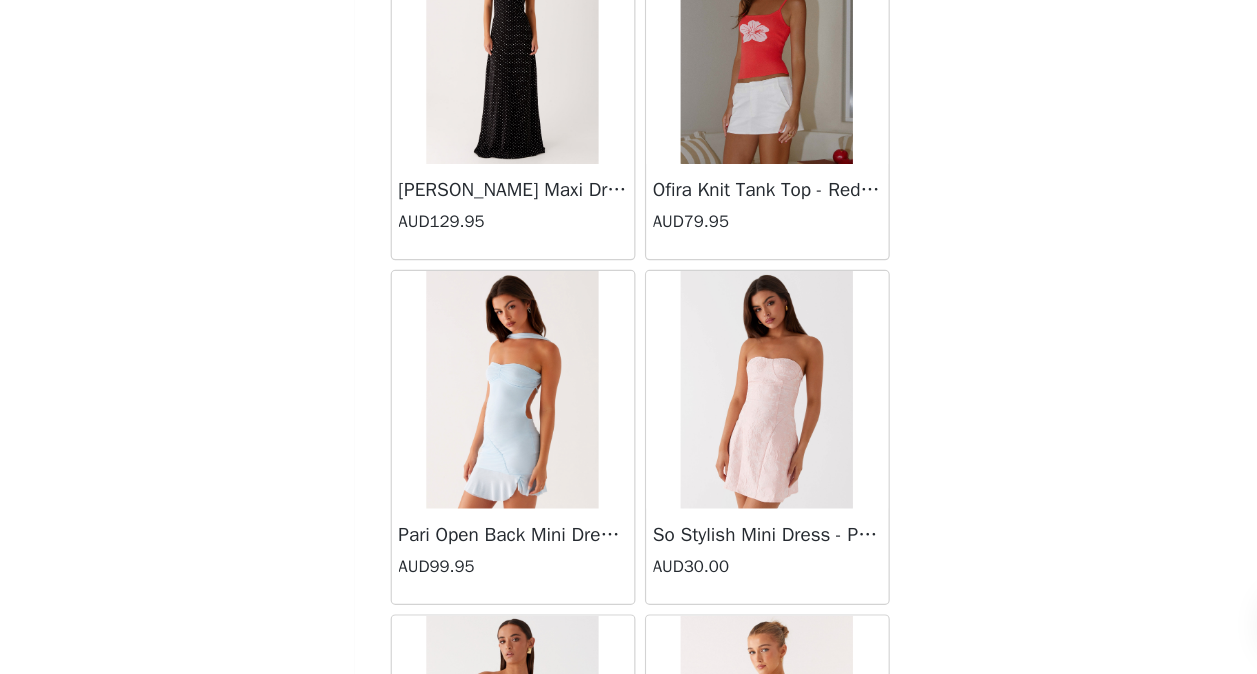 scroll, scrollTop: 240, scrollLeft: 0, axis: vertical 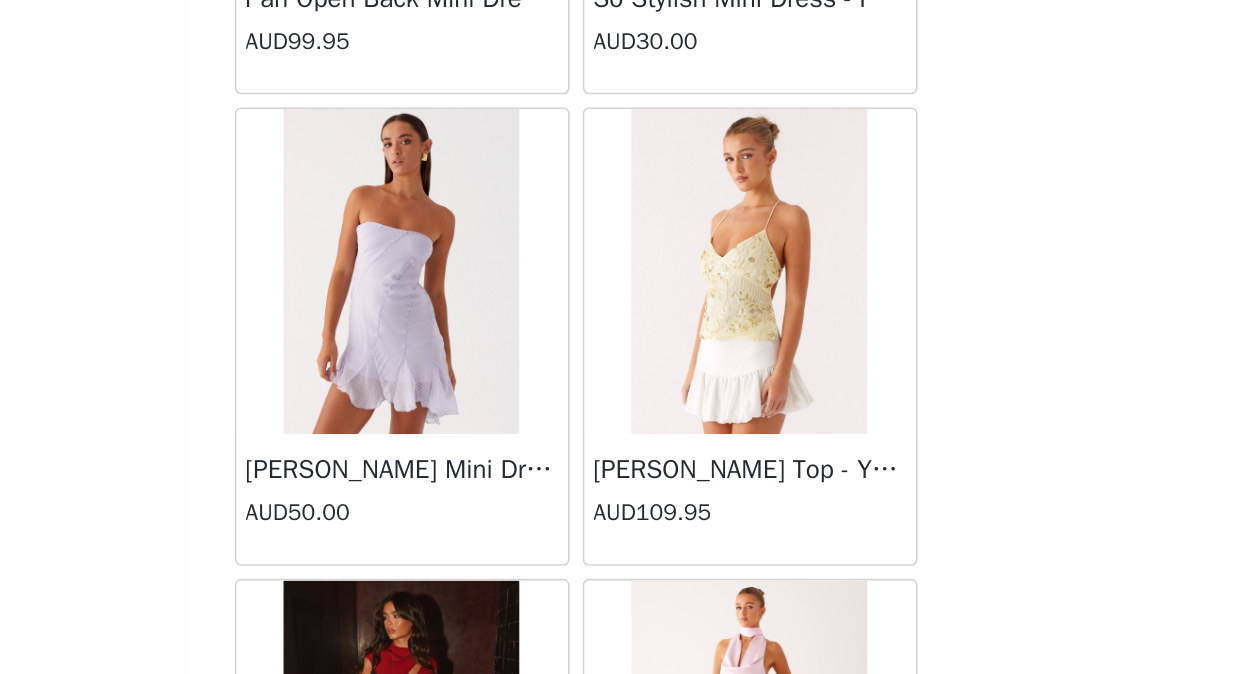 click at bounding box center (735, 325) 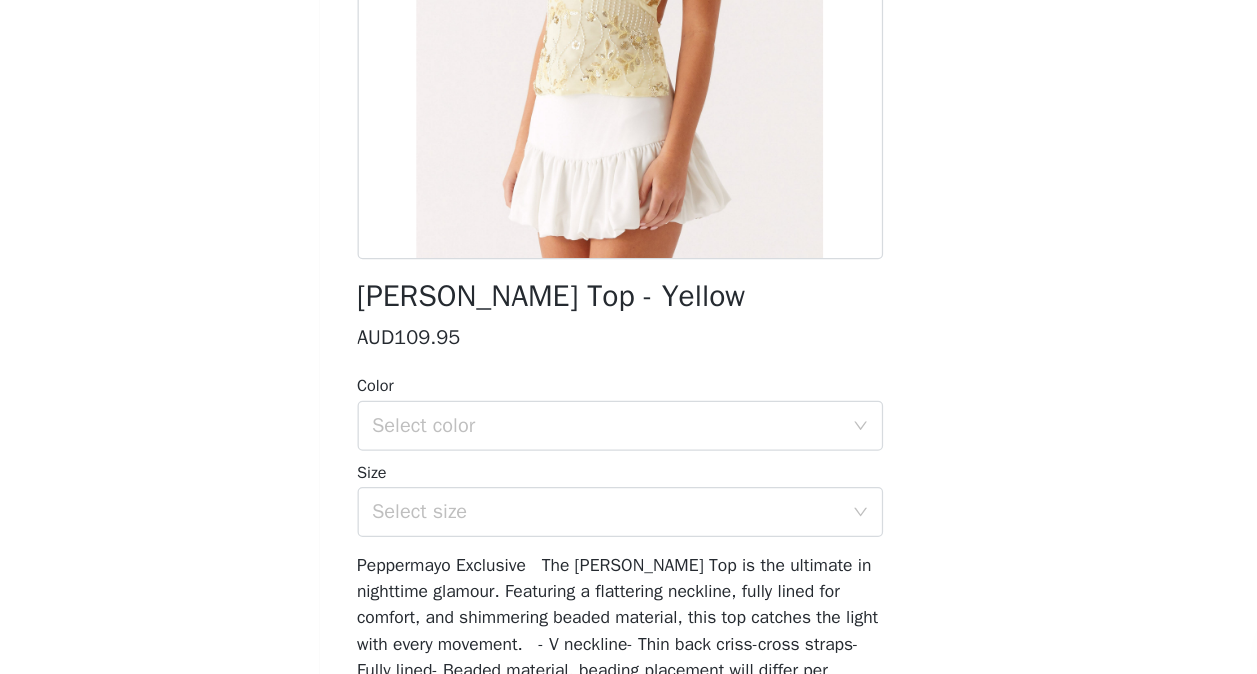 scroll, scrollTop: 239, scrollLeft: 0, axis: vertical 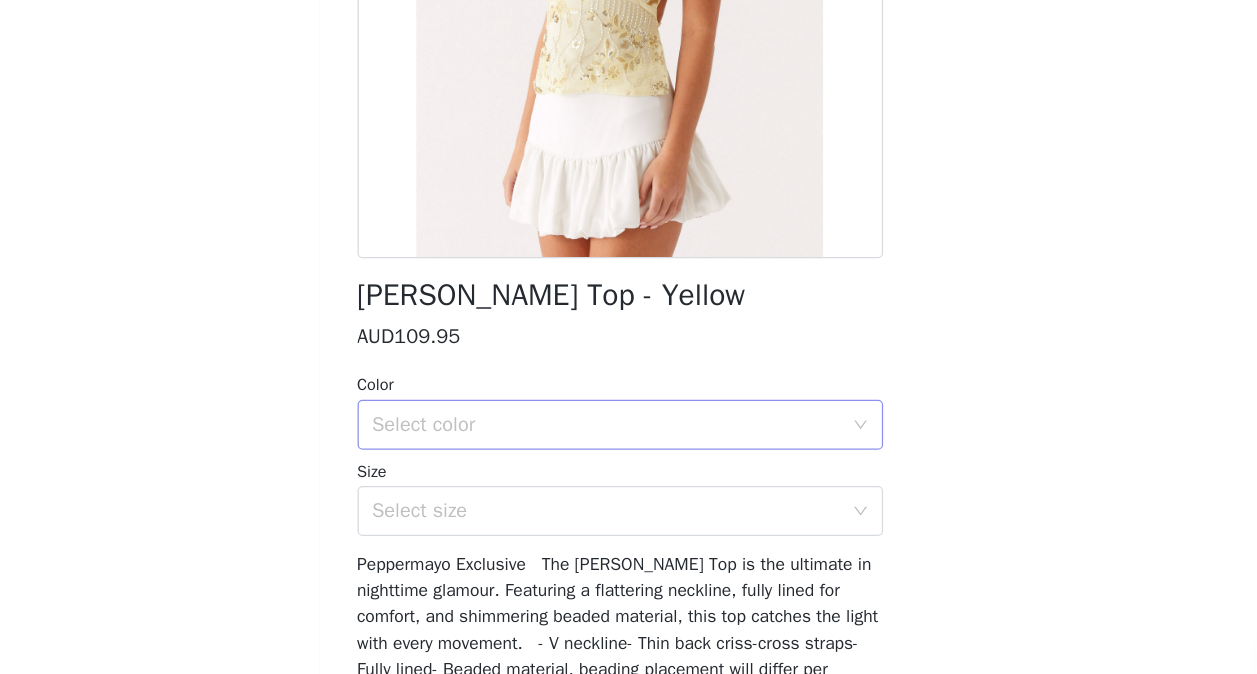 click on "Select color" at bounding box center (618, 444) 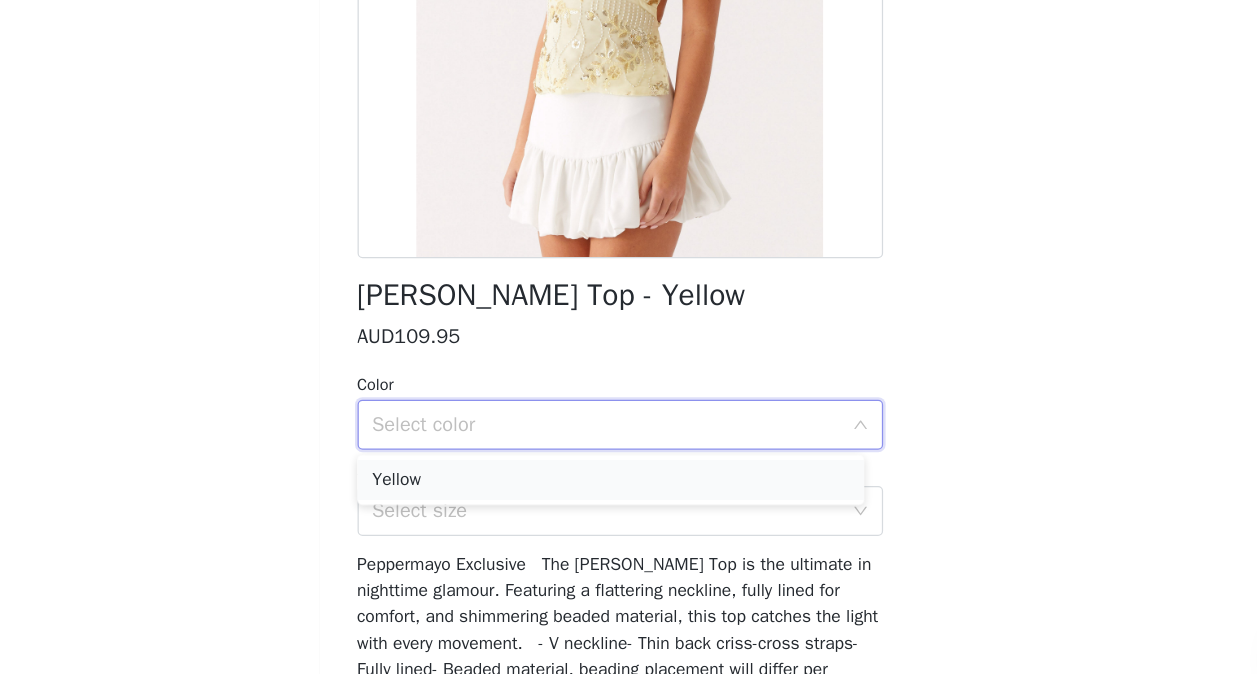 click on "Yellow" at bounding box center (621, 488) 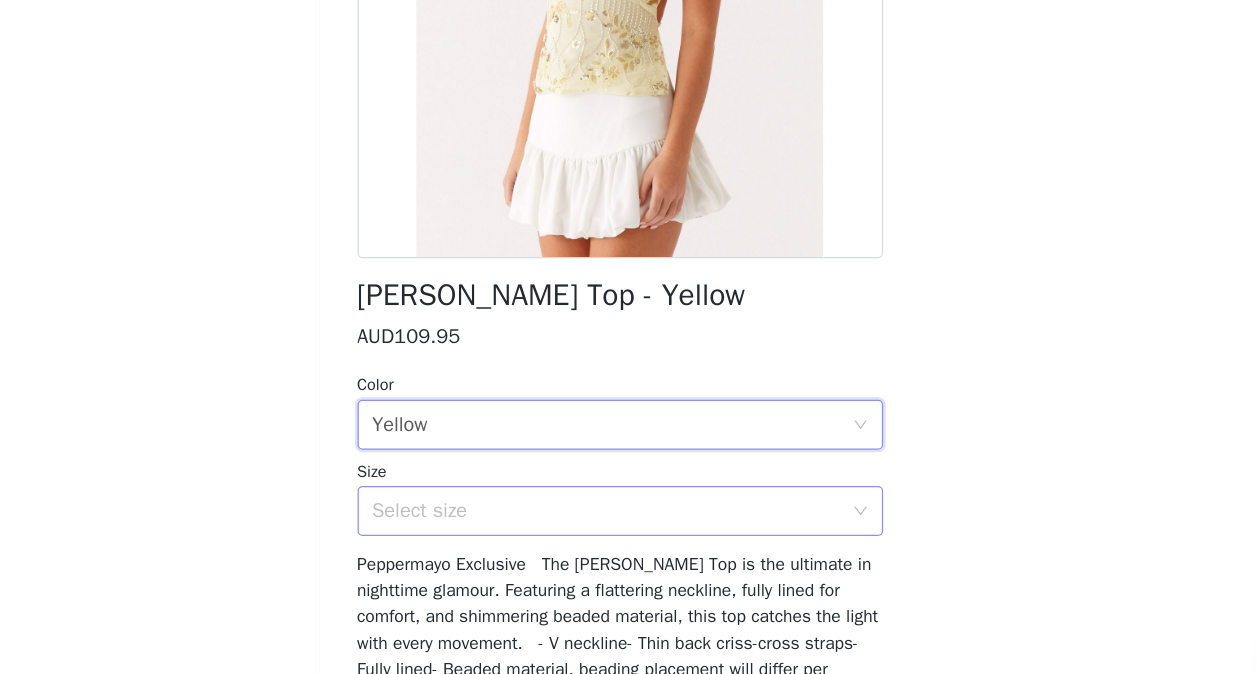 click on "Select size" at bounding box center [618, 513] 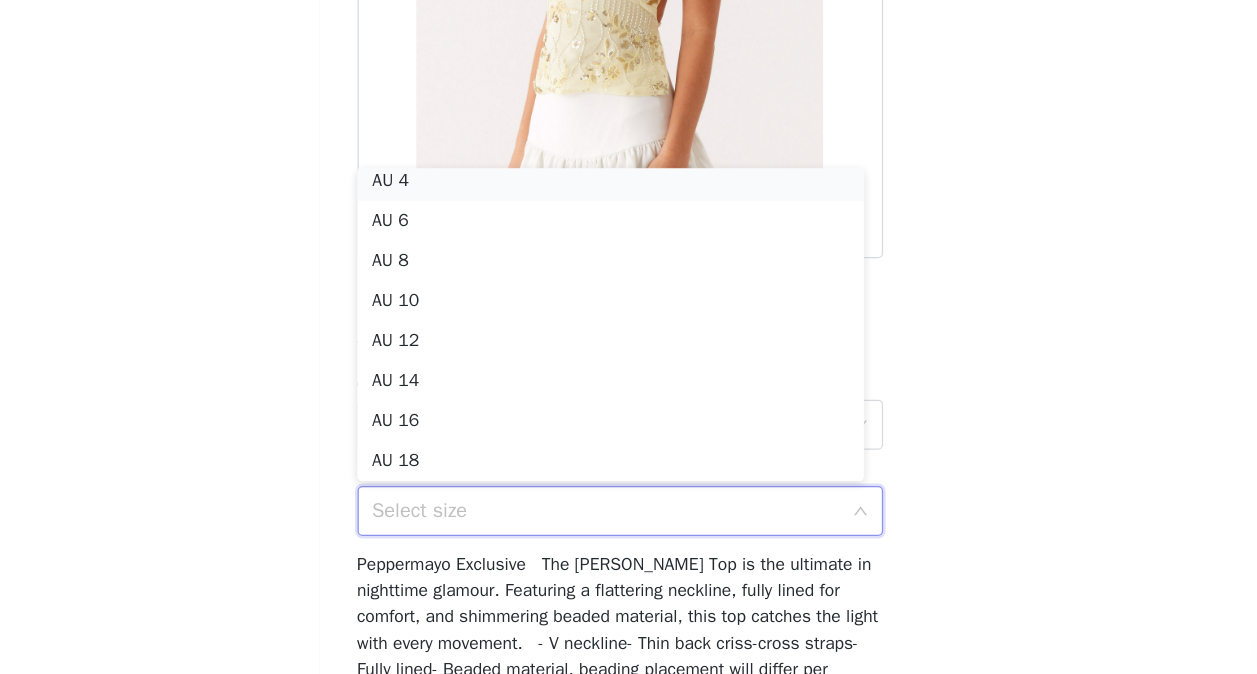 scroll, scrollTop: 4, scrollLeft: 0, axis: vertical 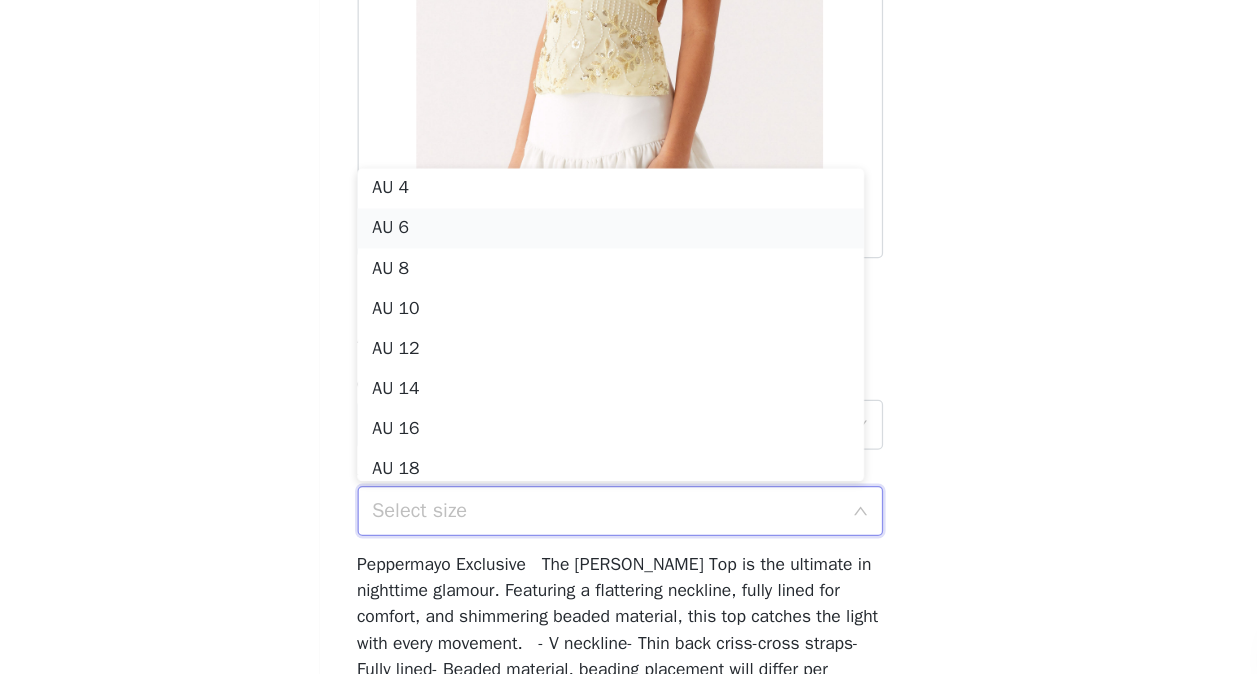 click on "AU 6" at bounding box center (621, 287) 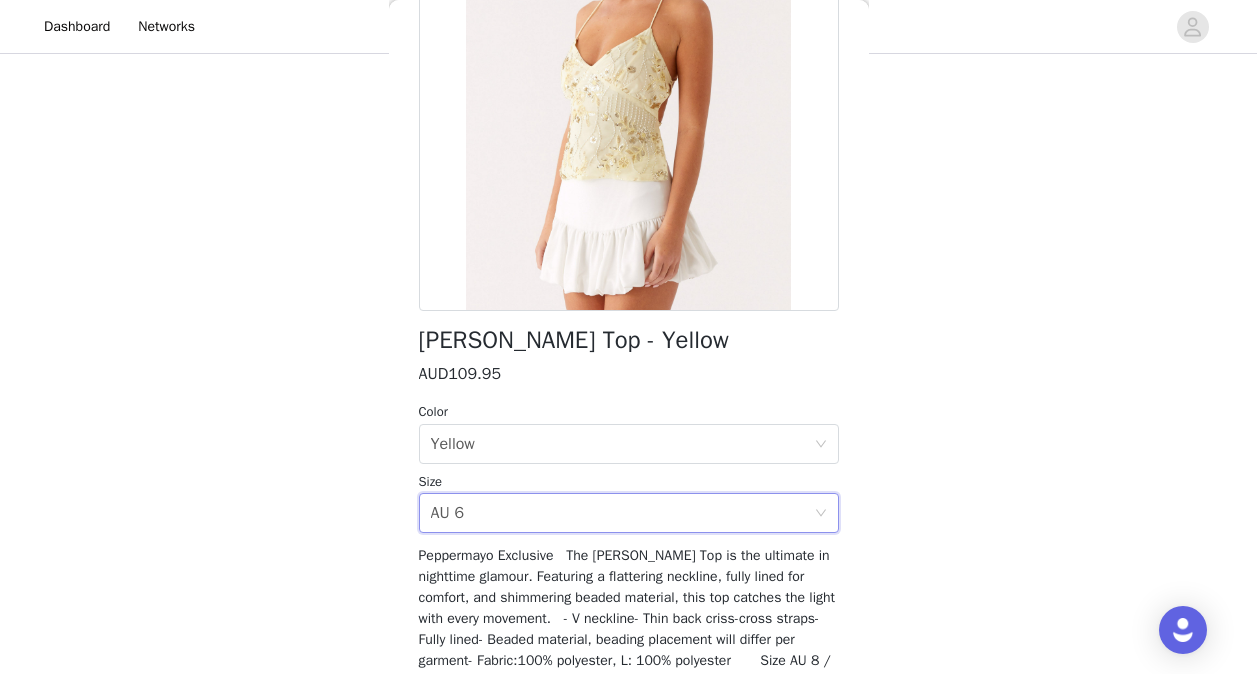 scroll, scrollTop: 404, scrollLeft: 0, axis: vertical 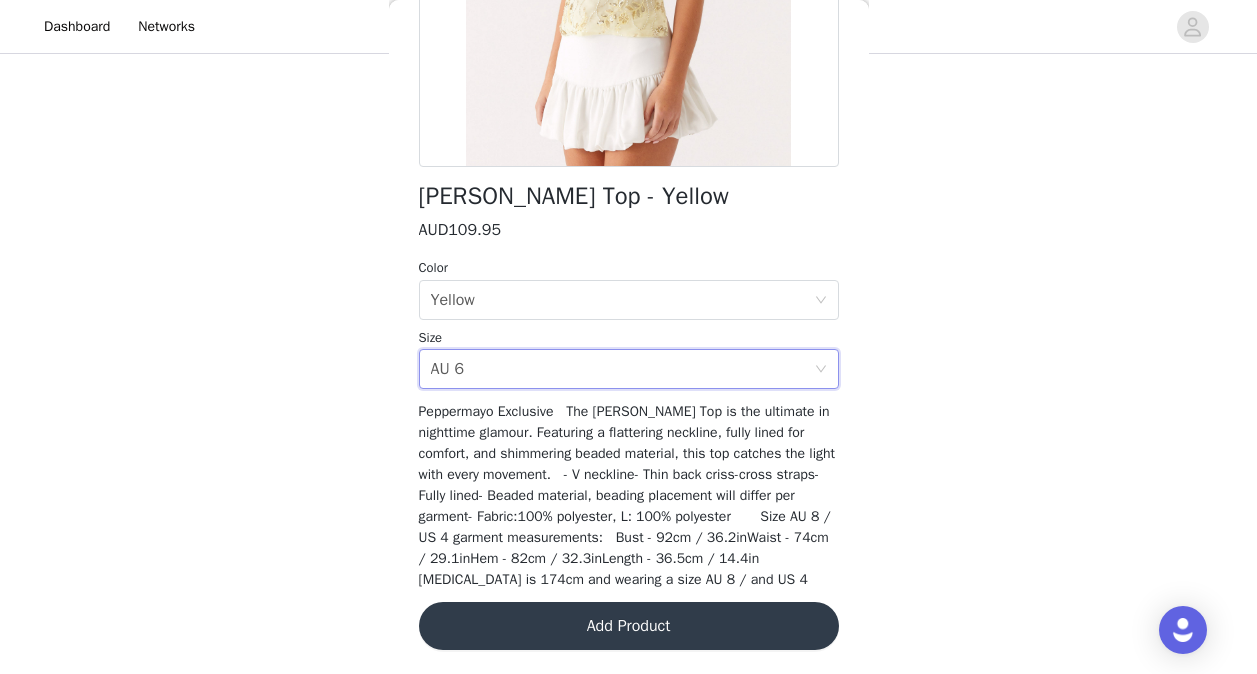 click on "Add Product" at bounding box center (629, 626) 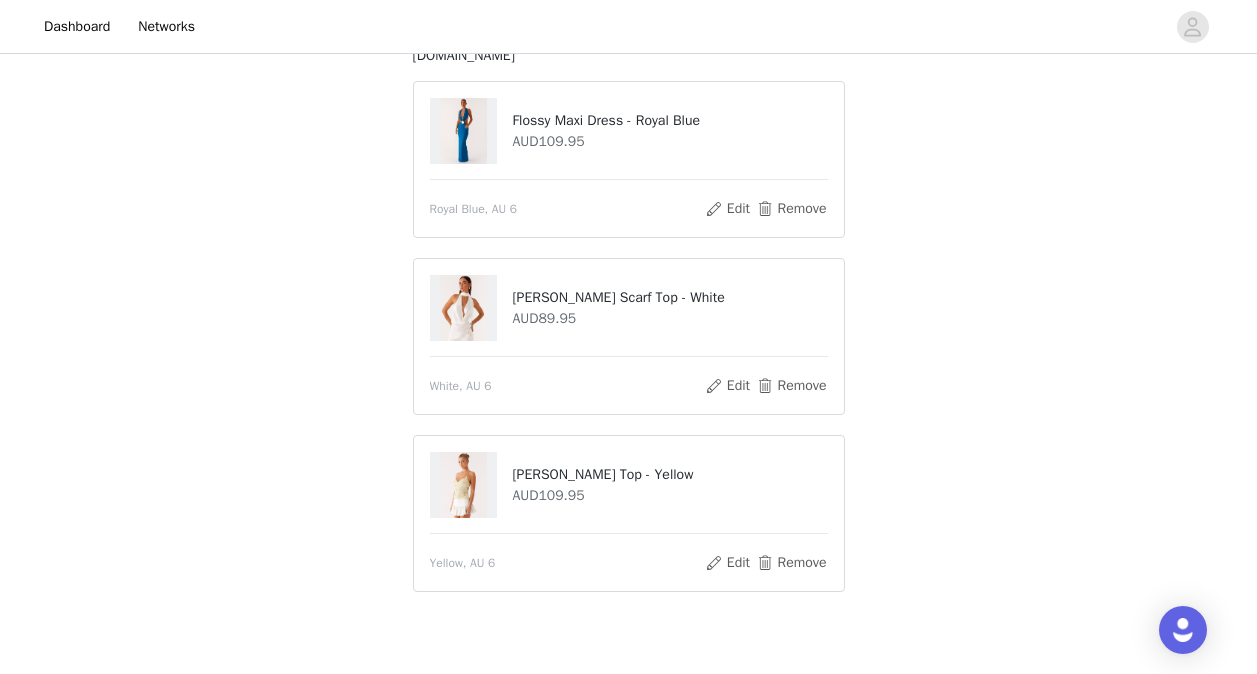scroll, scrollTop: 180, scrollLeft: 0, axis: vertical 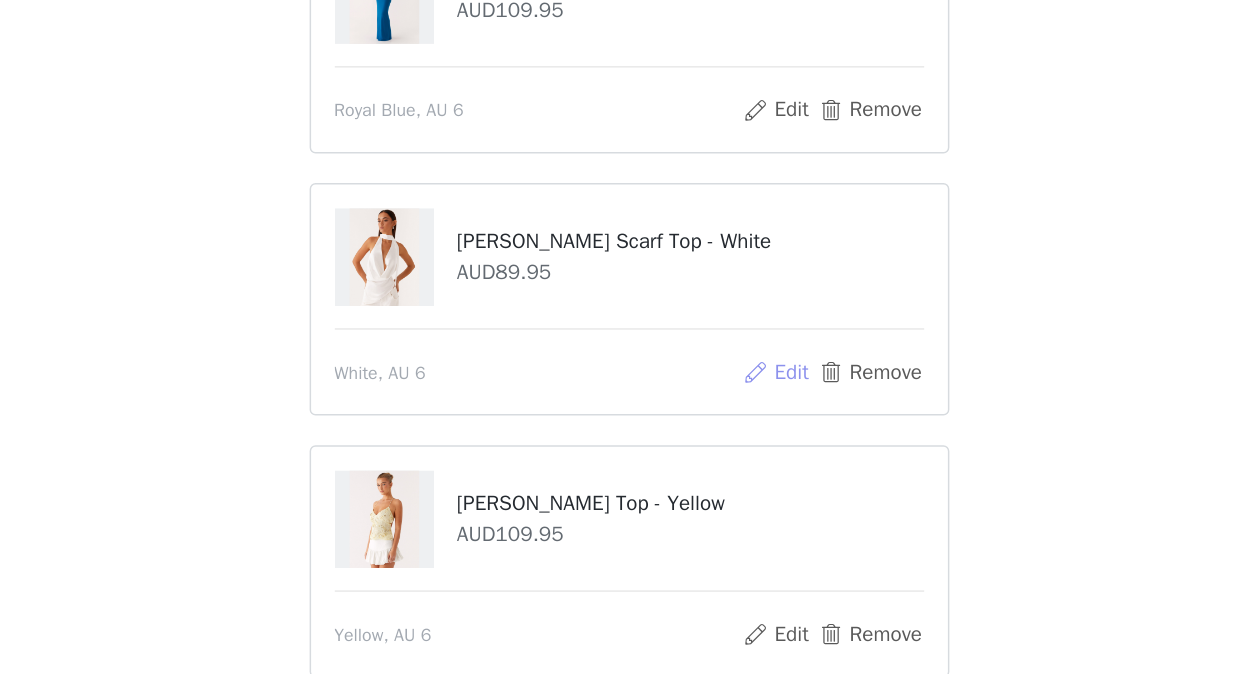 click on "Edit" at bounding box center [727, 389] 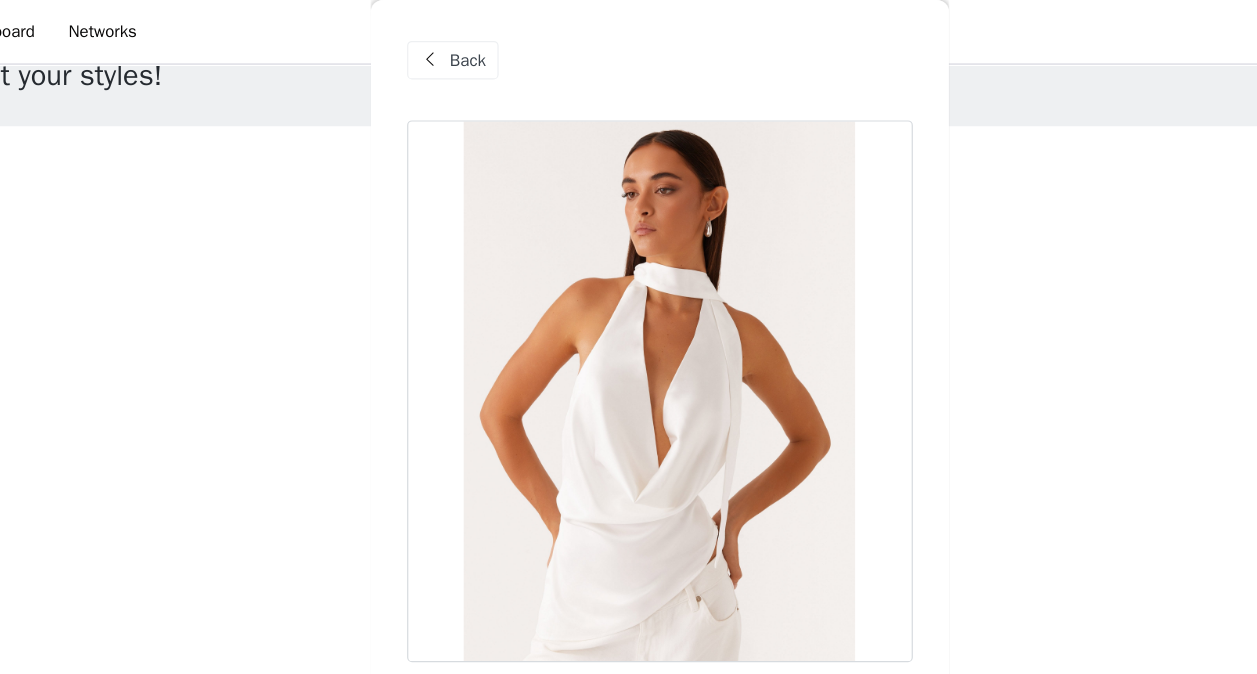 scroll, scrollTop: 38, scrollLeft: 0, axis: vertical 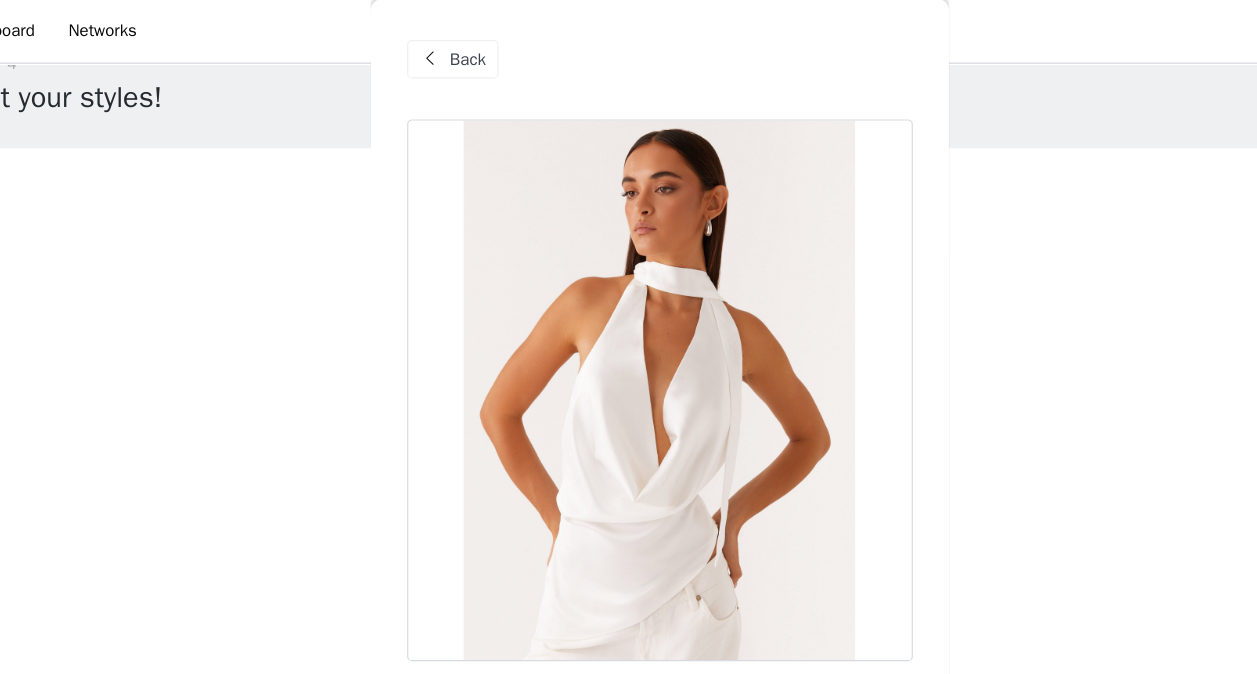 click on "Back" at bounding box center (470, 50) 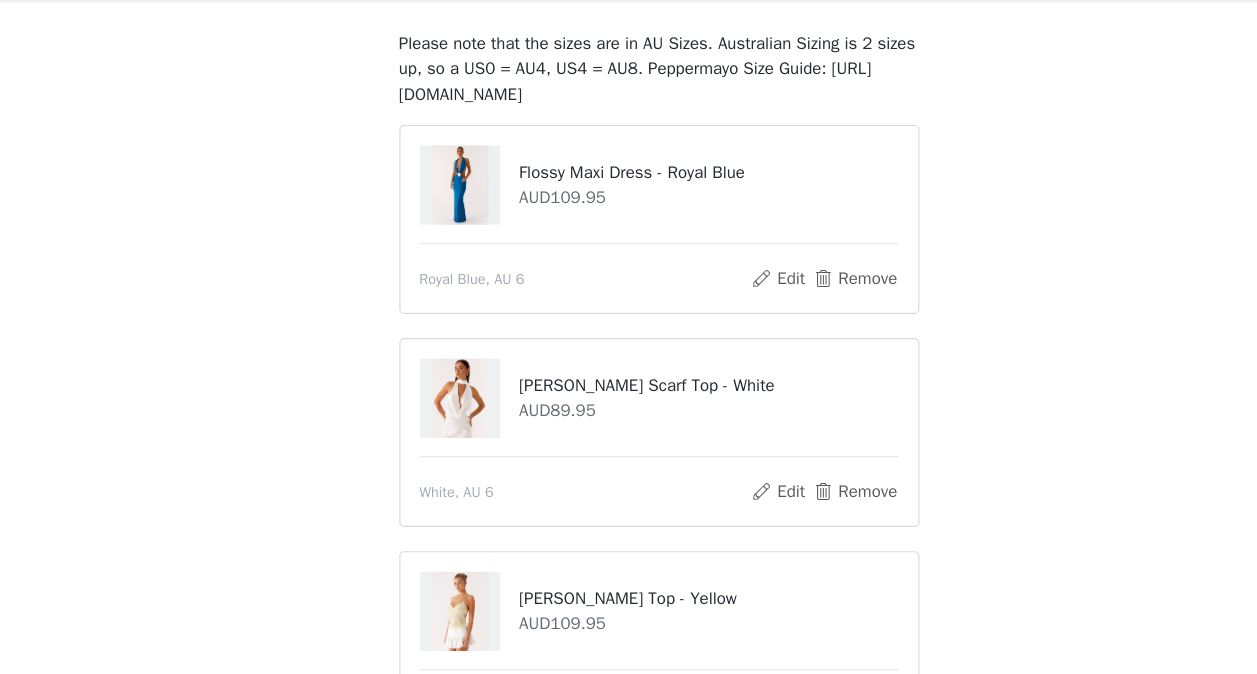 scroll, scrollTop: 175, scrollLeft: 0, axis: vertical 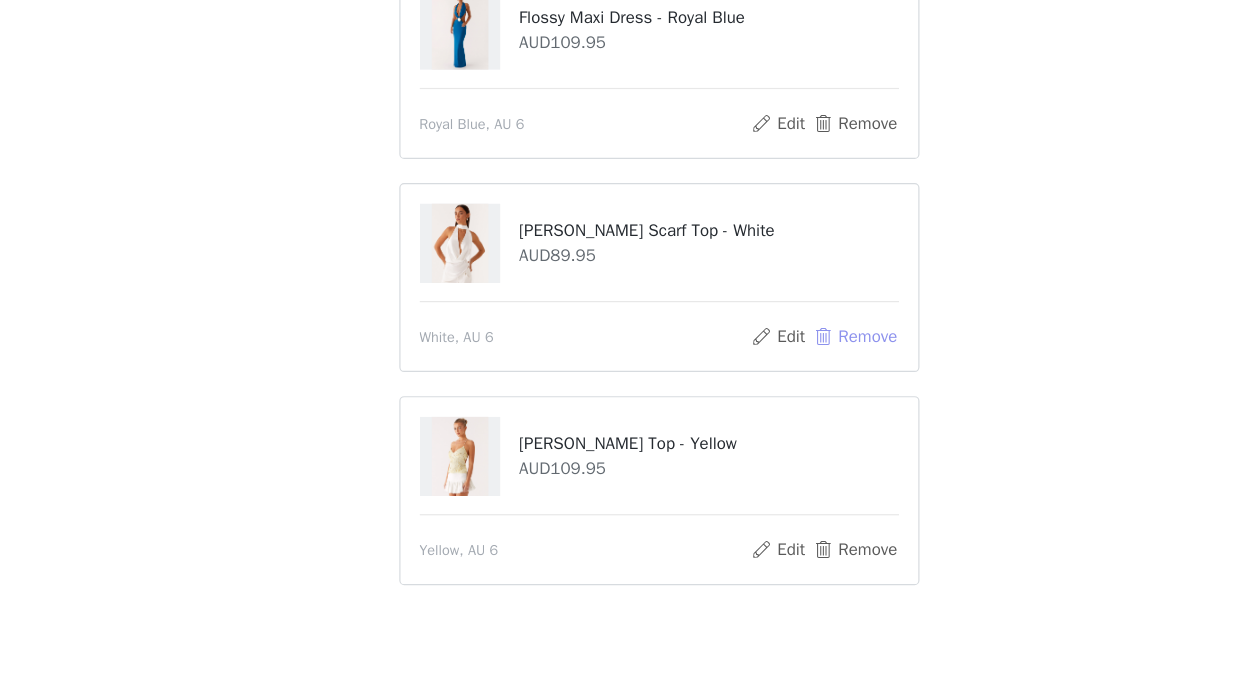 click on "Remove" at bounding box center [791, 394] 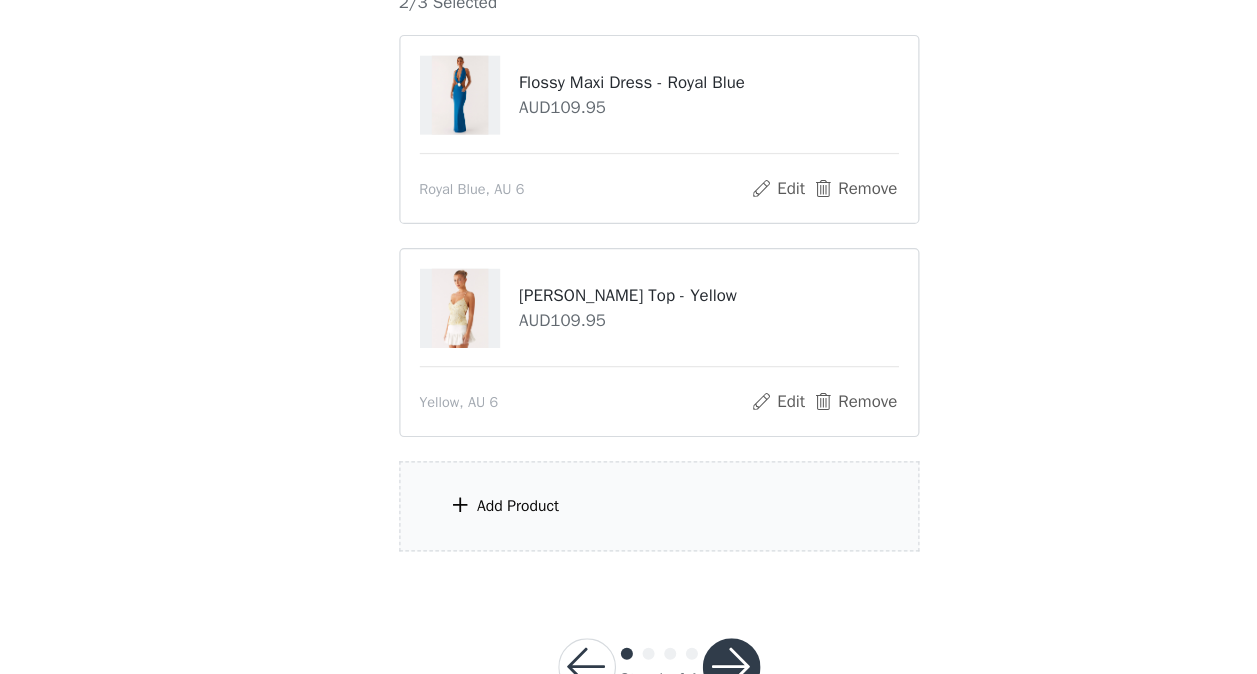 click on "Add Product" at bounding box center [629, 534] 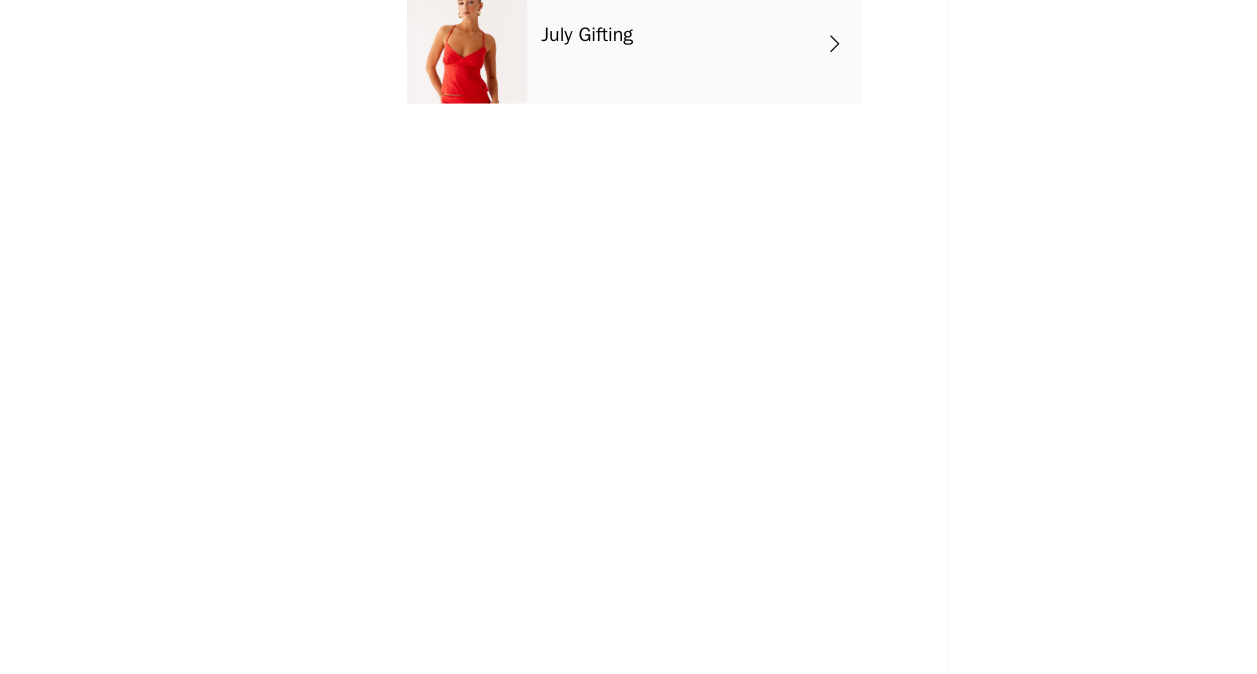 click on "July Gifting" at bounding box center [658, 150] 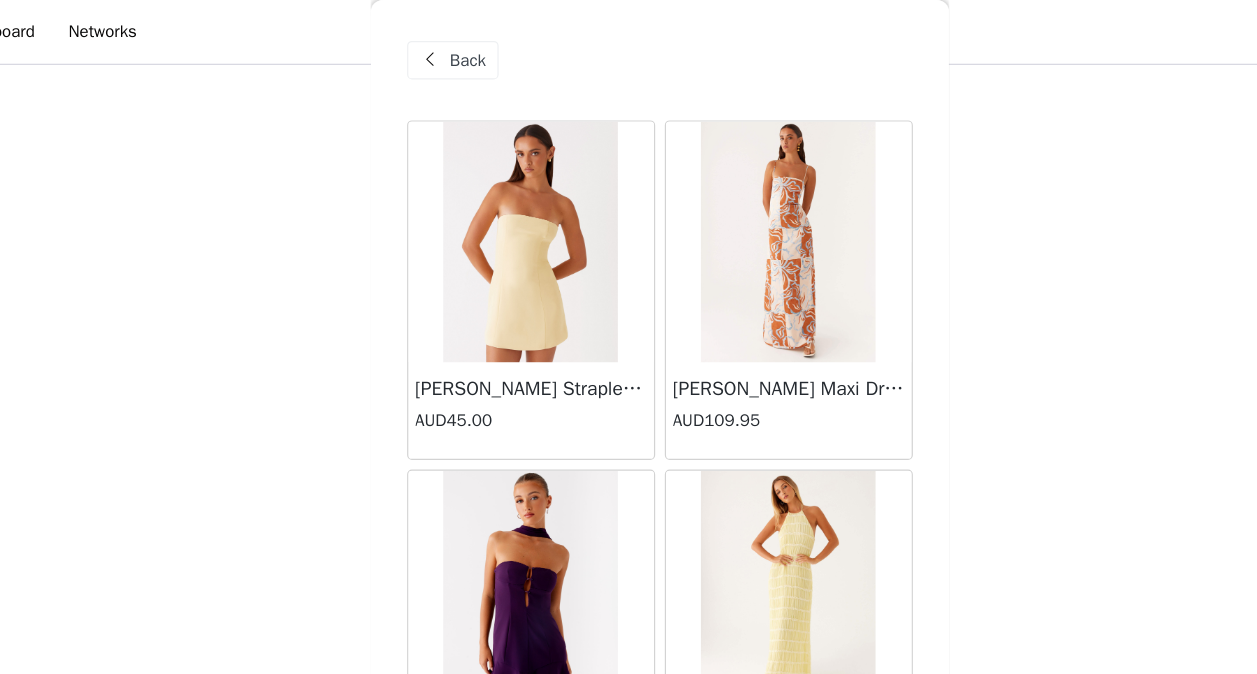 scroll, scrollTop: 171, scrollLeft: 0, axis: vertical 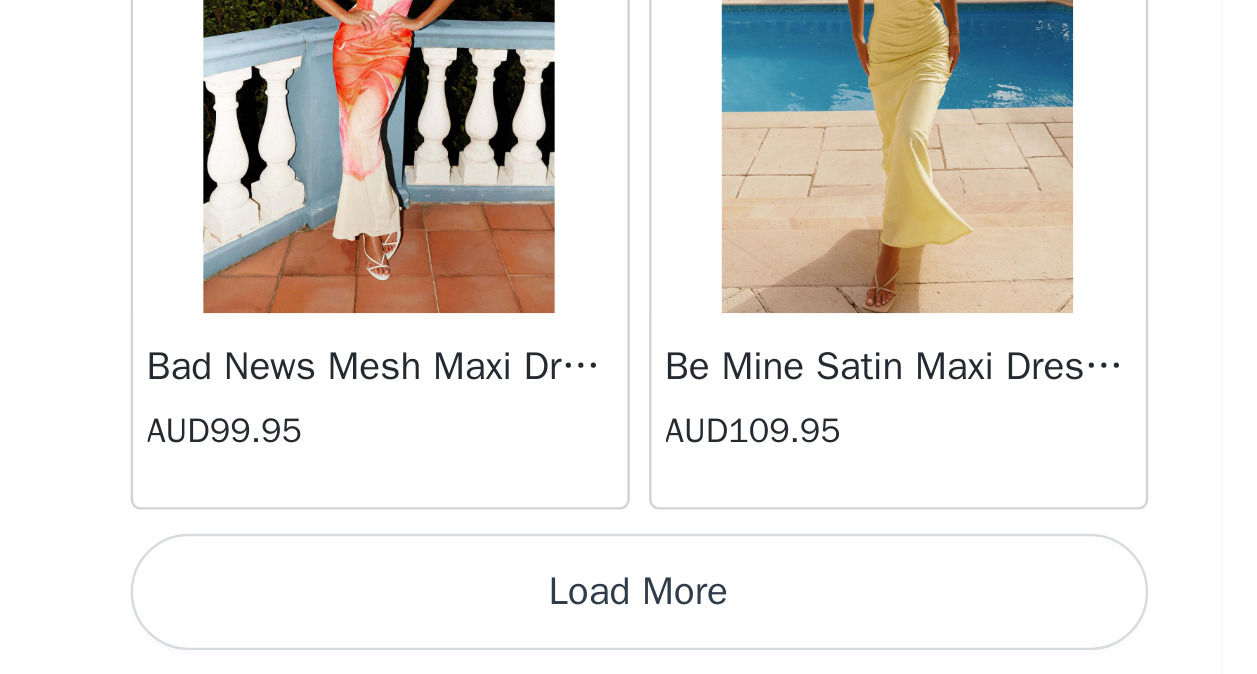 click on "Load More" at bounding box center (629, 640) 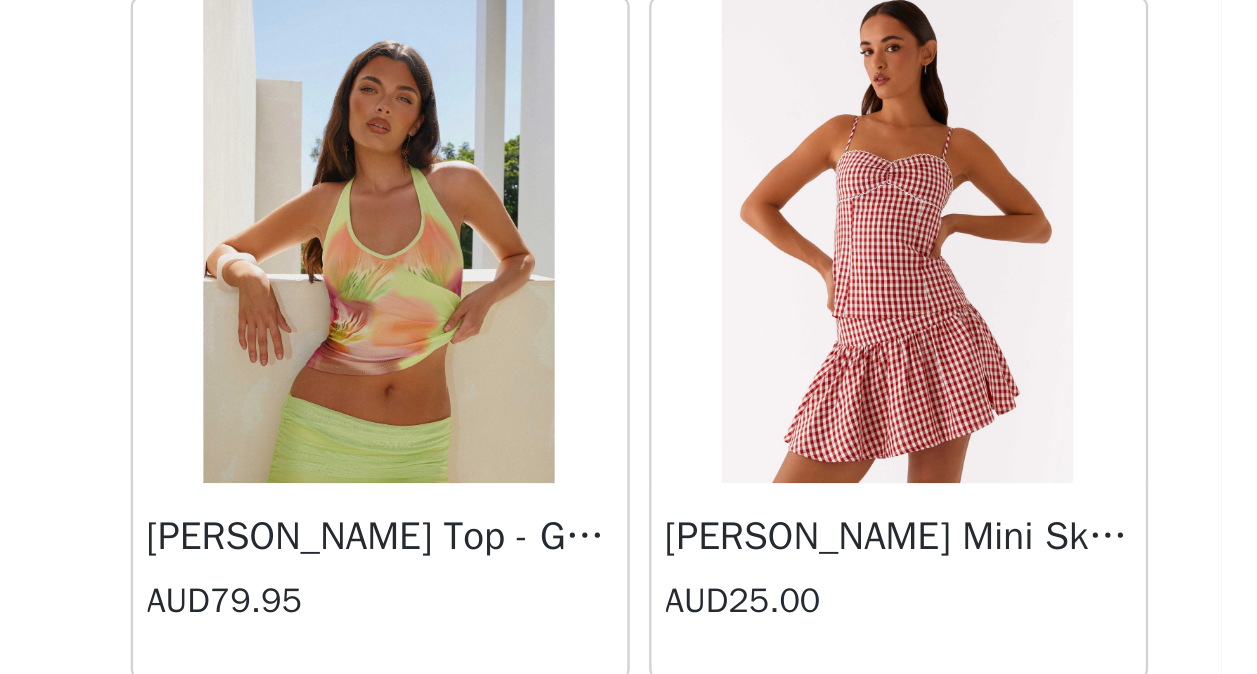 scroll, scrollTop: 4348, scrollLeft: 0, axis: vertical 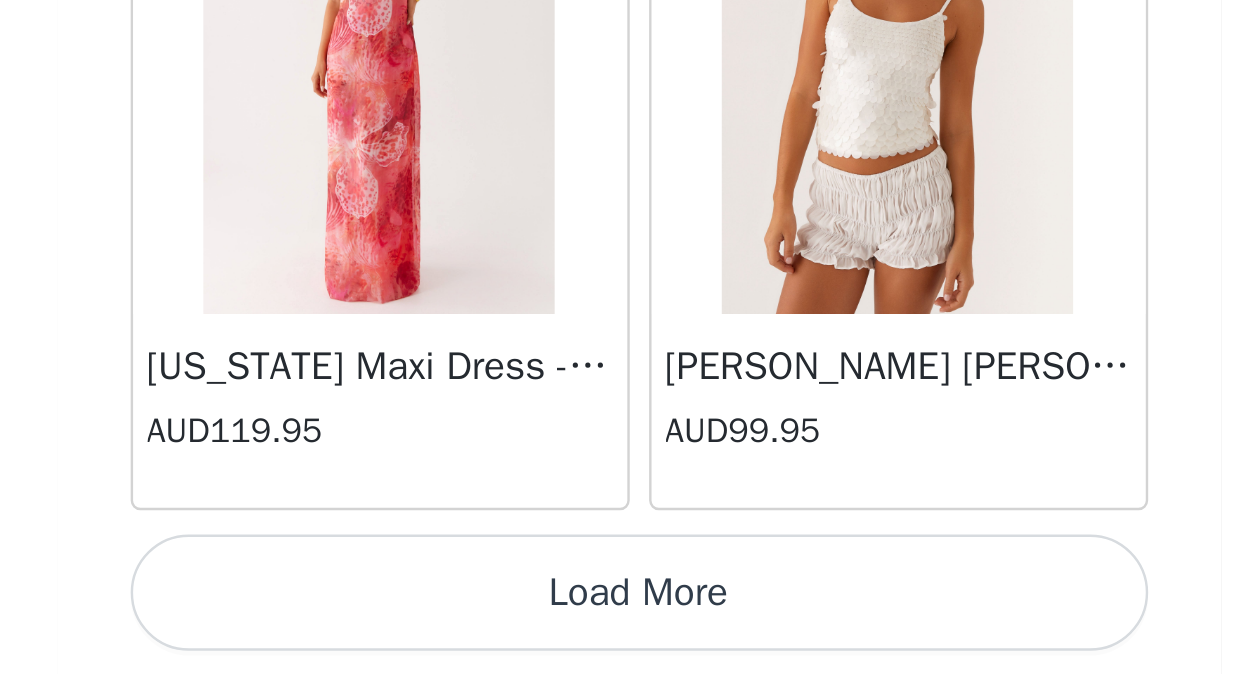 click on "Load More" at bounding box center [629, 640] 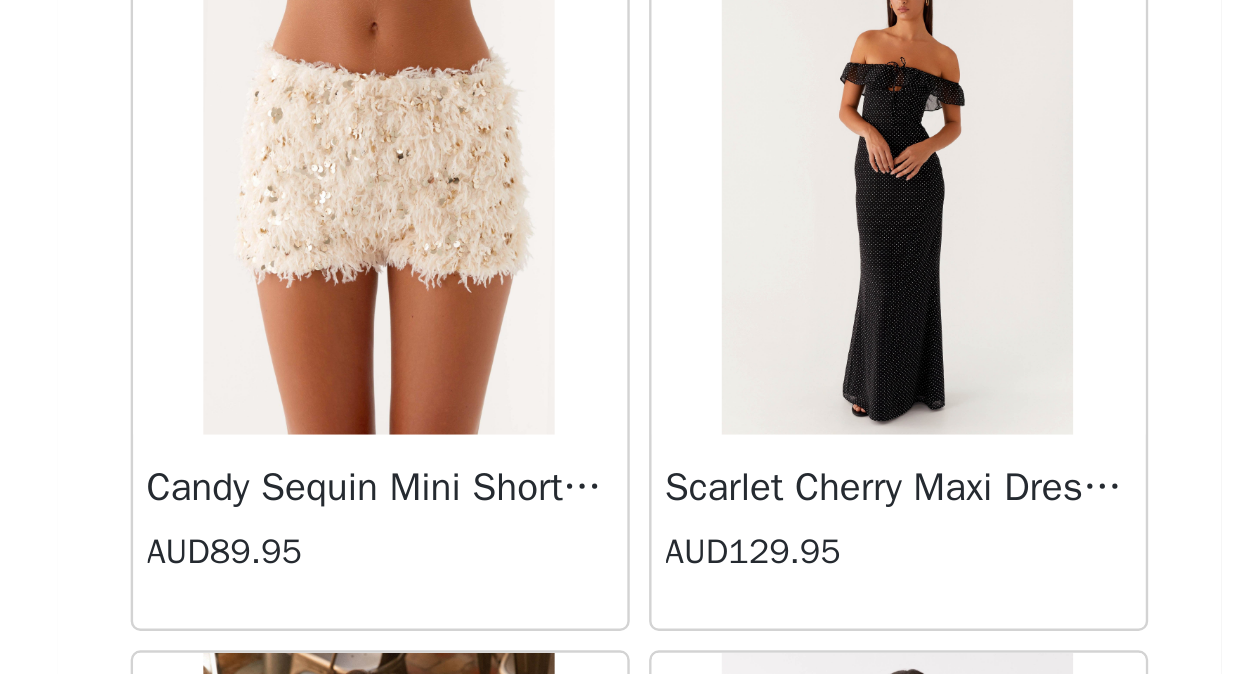 scroll, scrollTop: 6106, scrollLeft: 0, axis: vertical 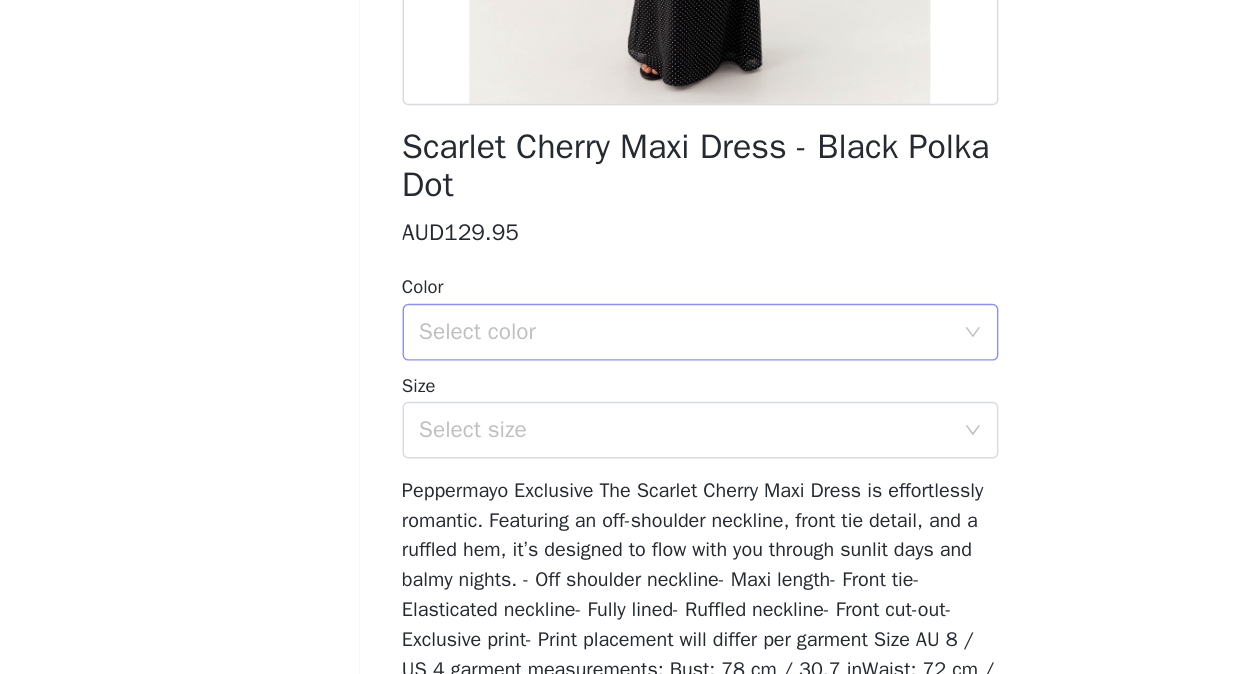 click on "Select color" at bounding box center [618, 433] 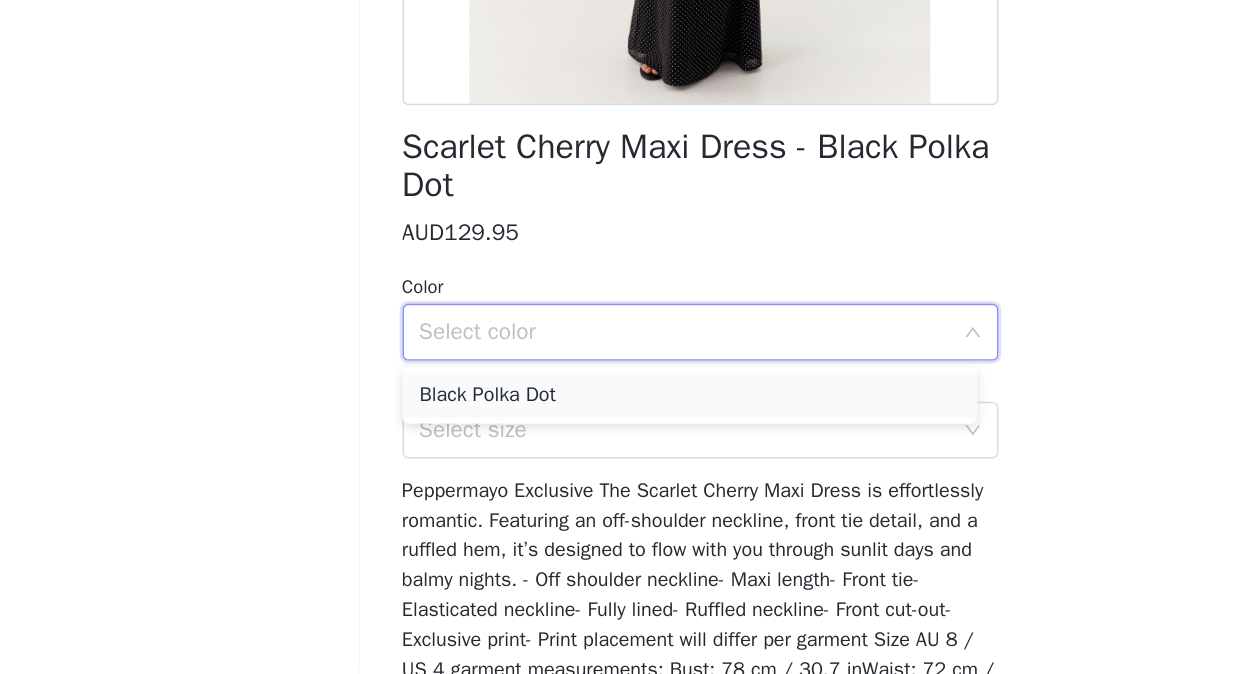 click on "Black Polka Dot" at bounding box center [621, 477] 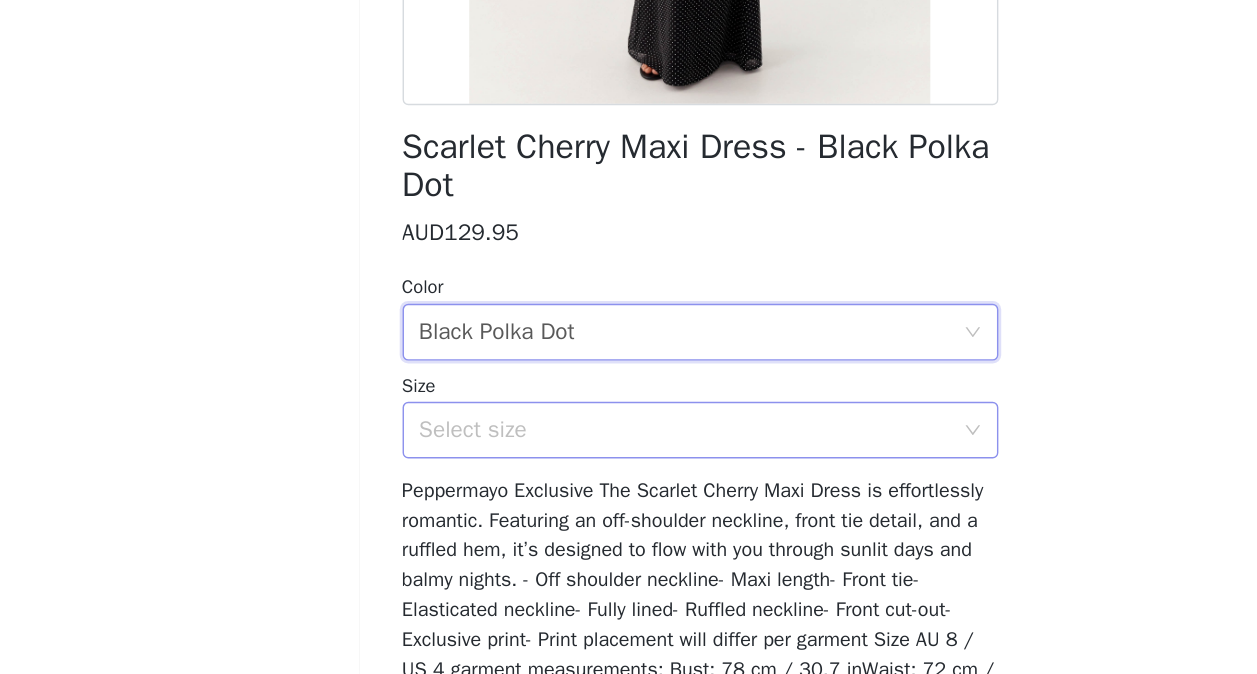click on "Select size" at bounding box center (618, 502) 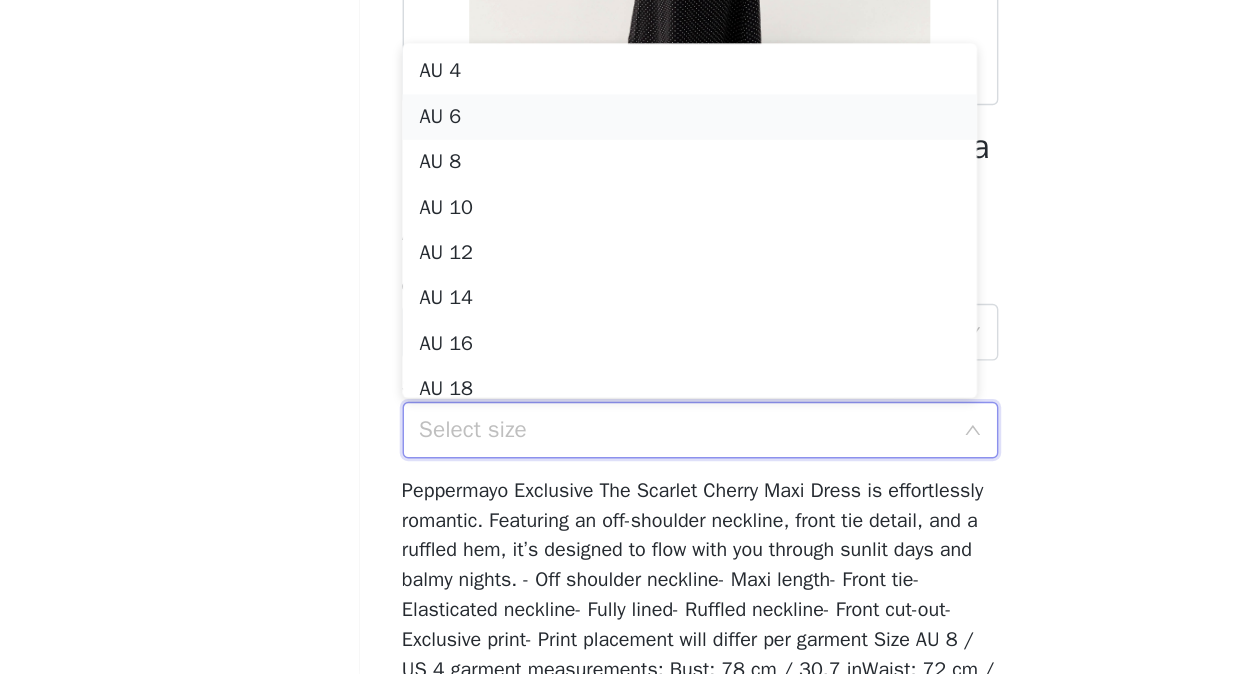 click on "AU 6" at bounding box center (621, 281) 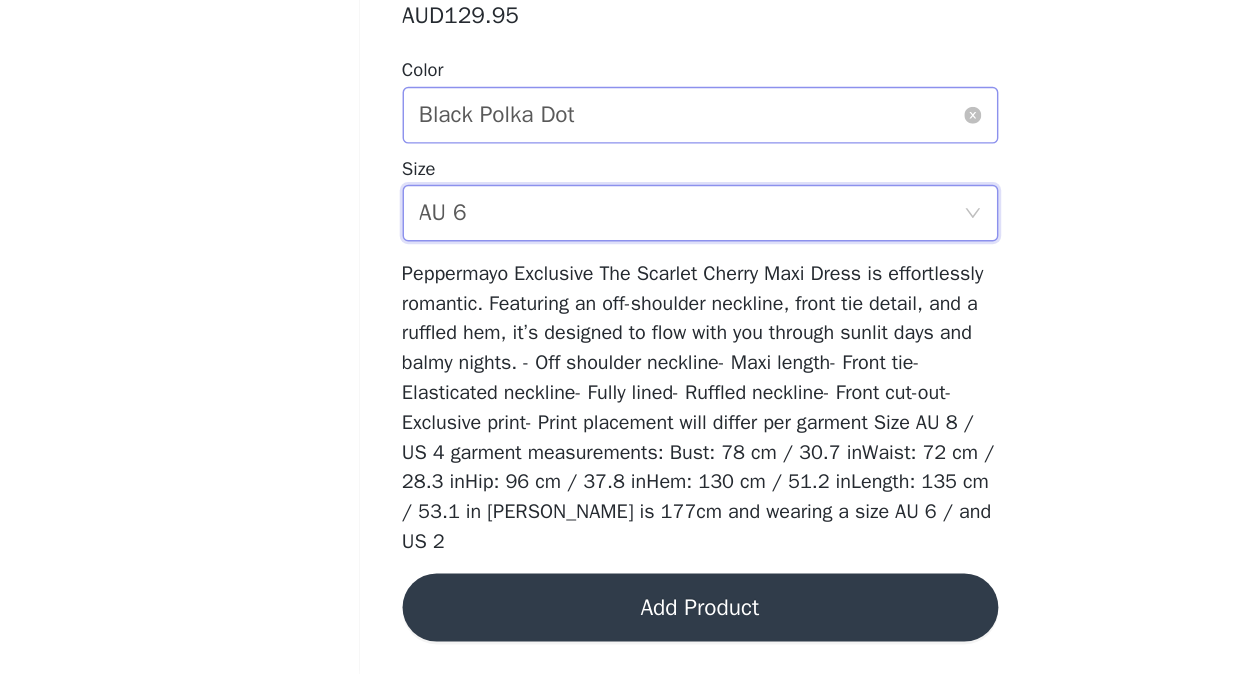 scroll, scrollTop: 431, scrollLeft: 0, axis: vertical 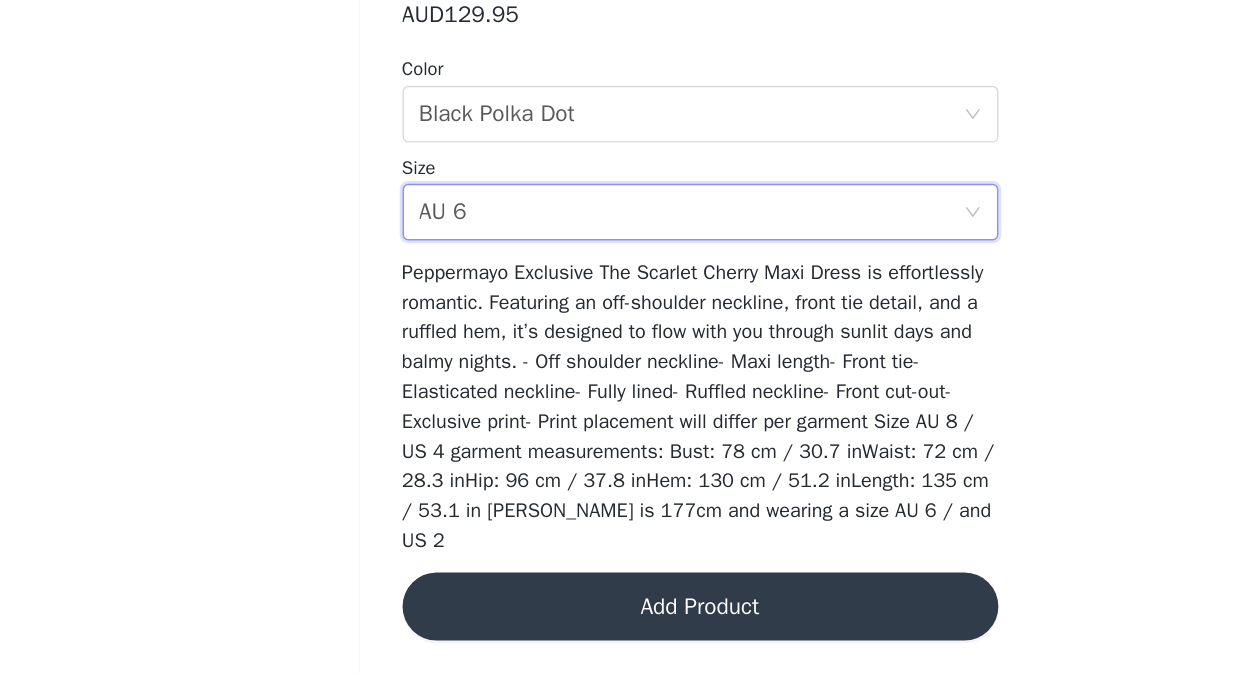 click on "Add Product" at bounding box center (629, 626) 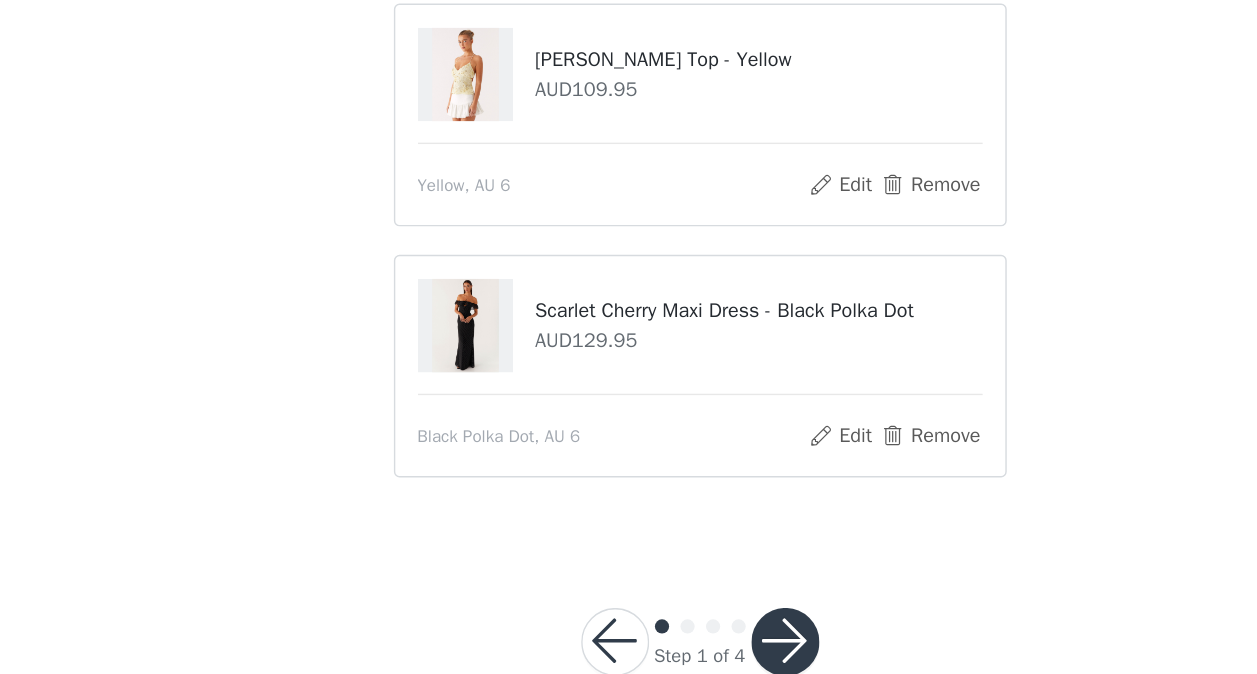 scroll, scrollTop: 240, scrollLeft: 0, axis: vertical 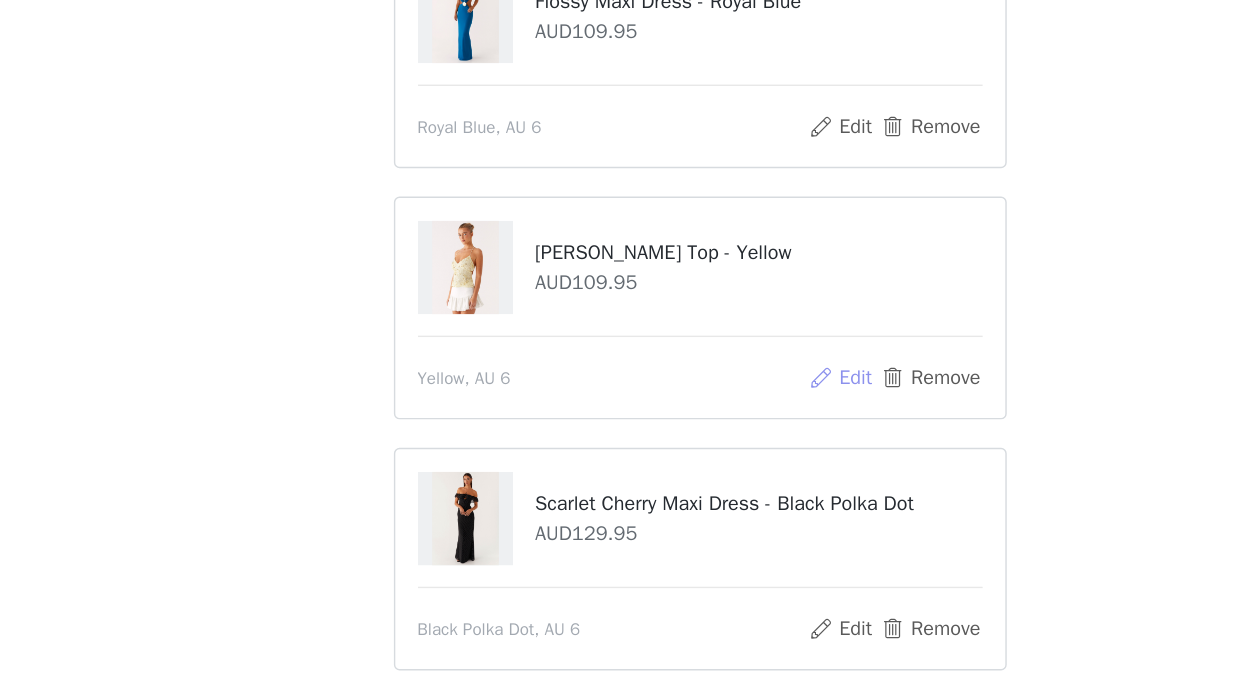 click on "Edit" at bounding box center (727, 329) 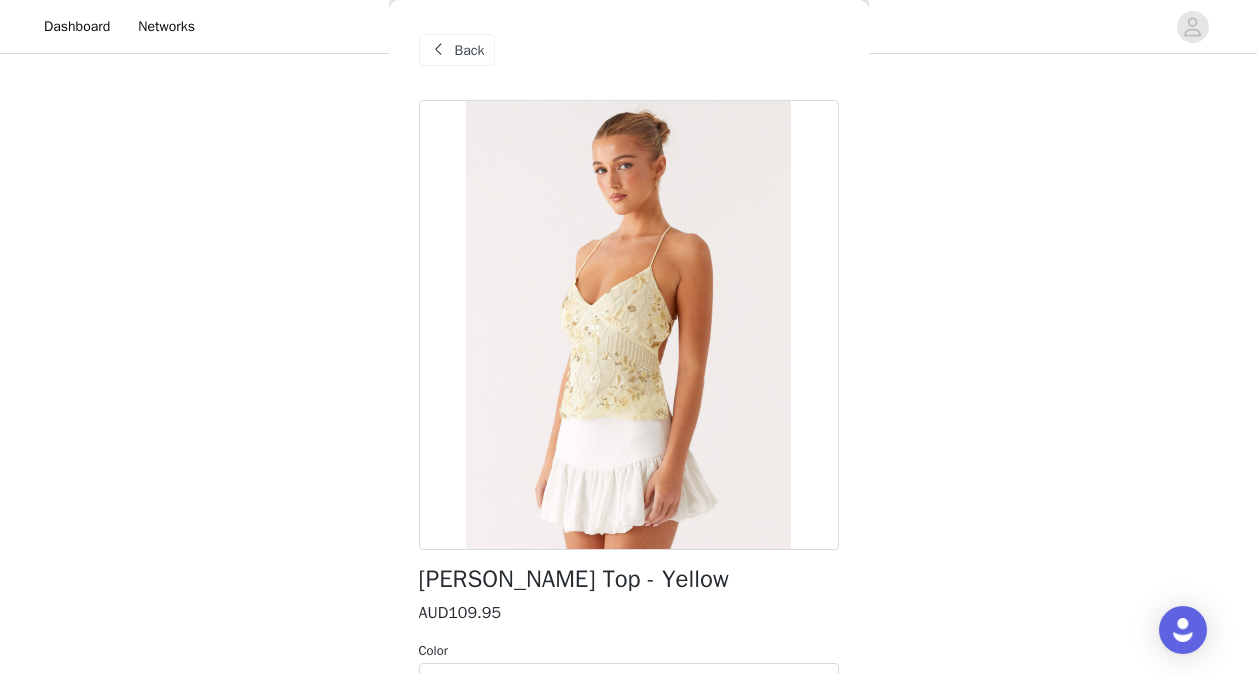 click at bounding box center (439, 50) 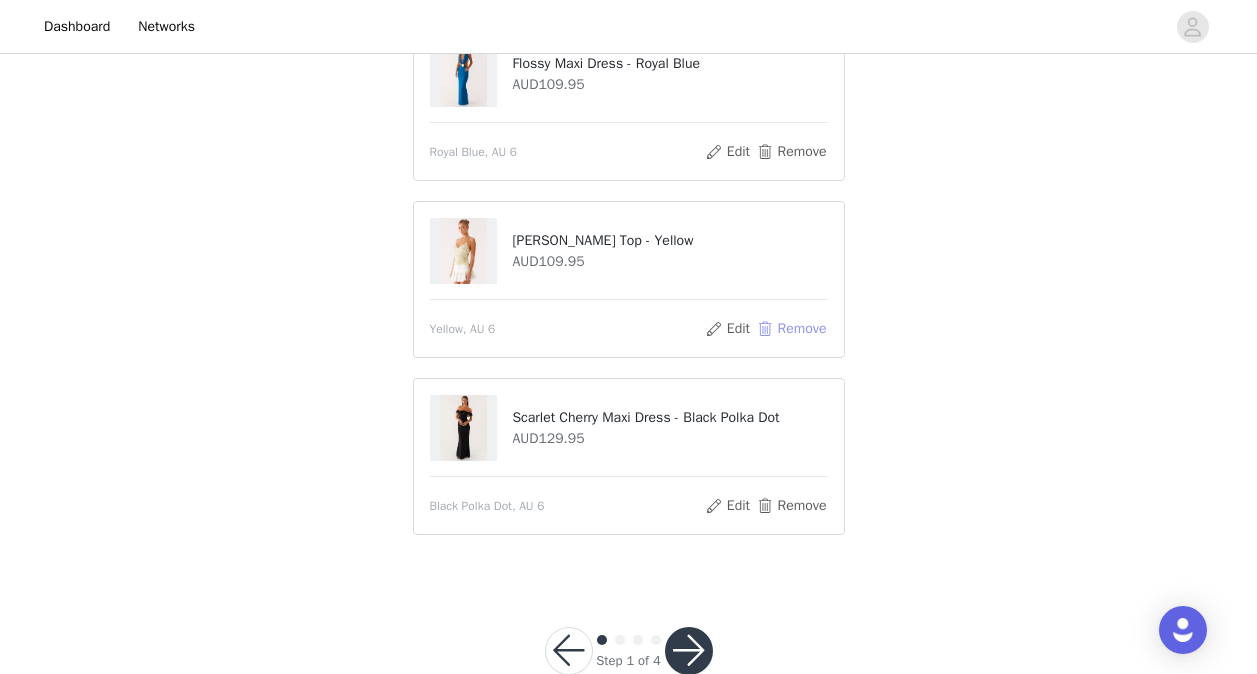 click on "Remove" at bounding box center (791, 329) 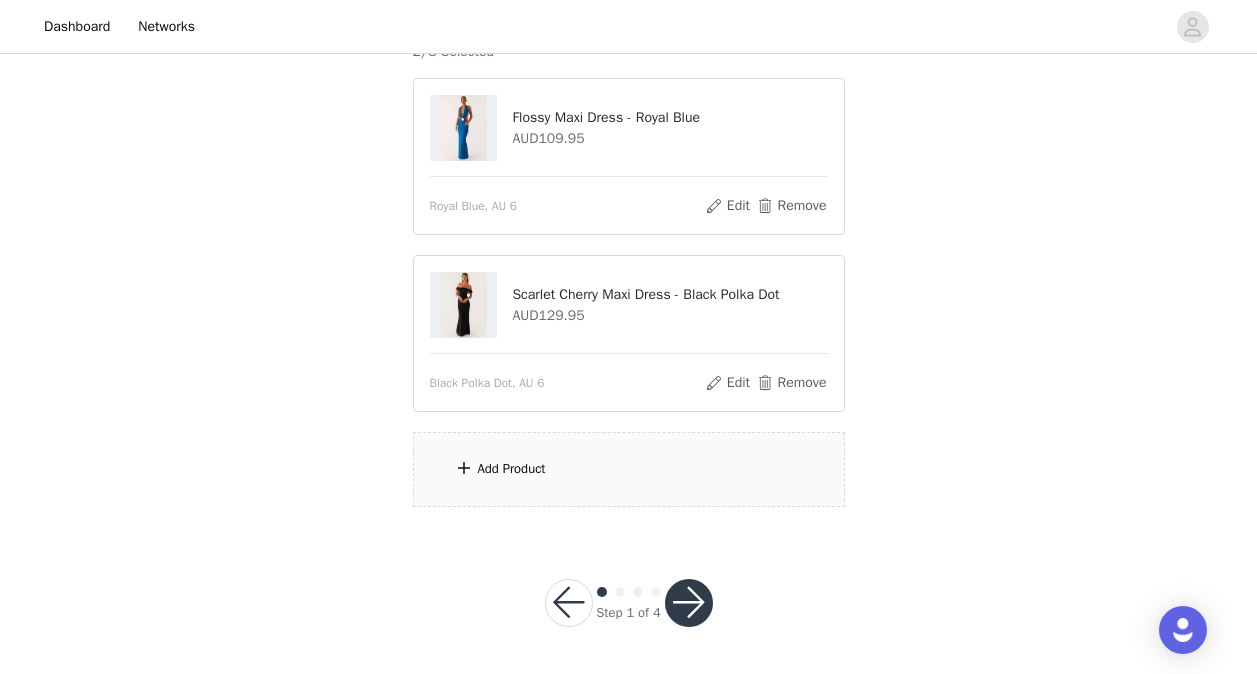 click on "Add Product" at bounding box center [629, 469] 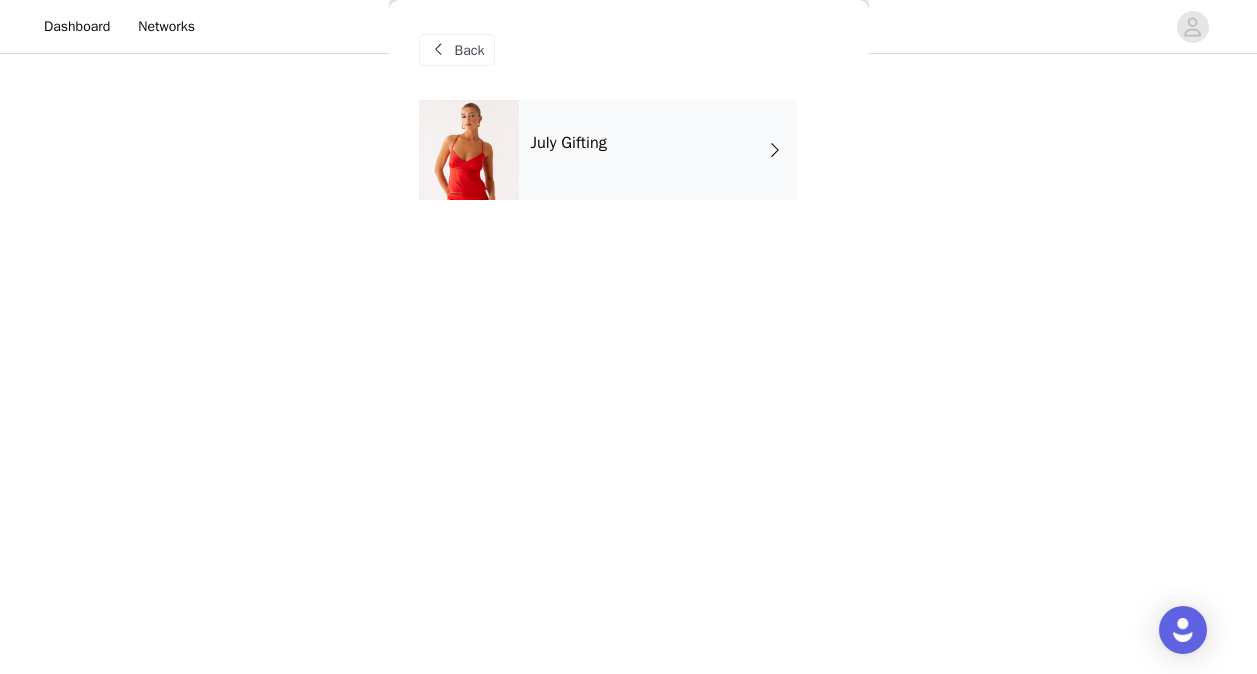click on "July Gifting" at bounding box center [658, 150] 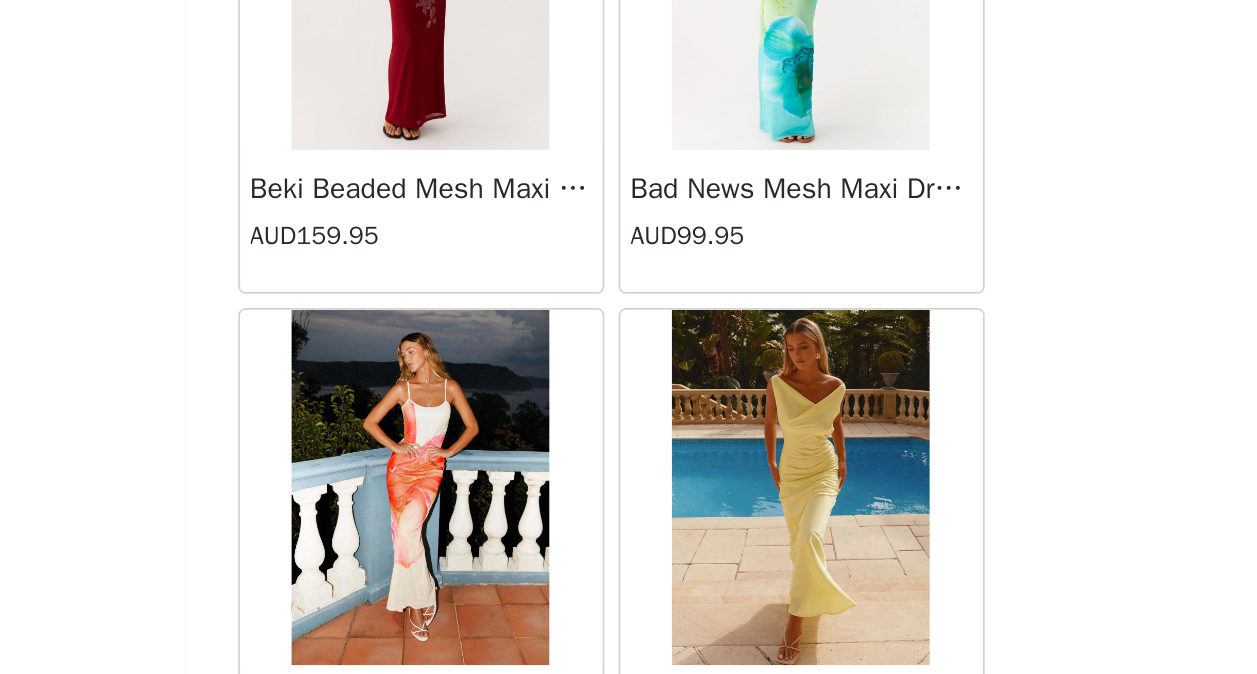 scroll, scrollTop: 2386, scrollLeft: 0, axis: vertical 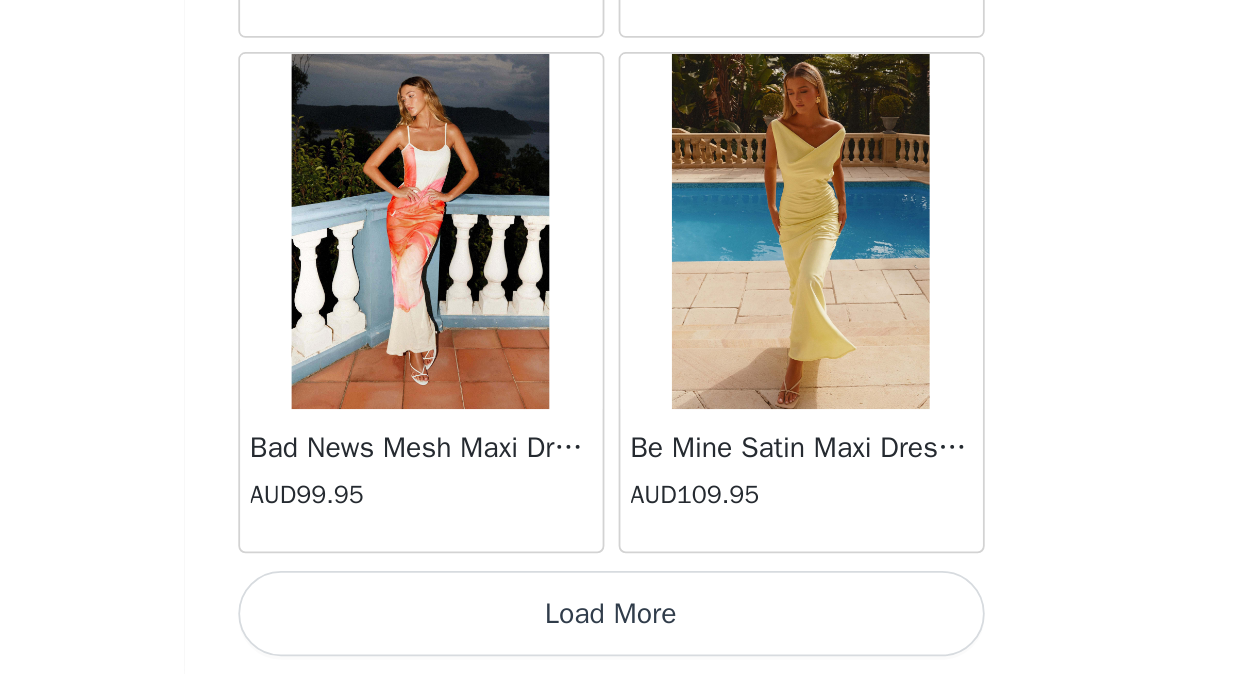 click on "Load More" at bounding box center [629, 640] 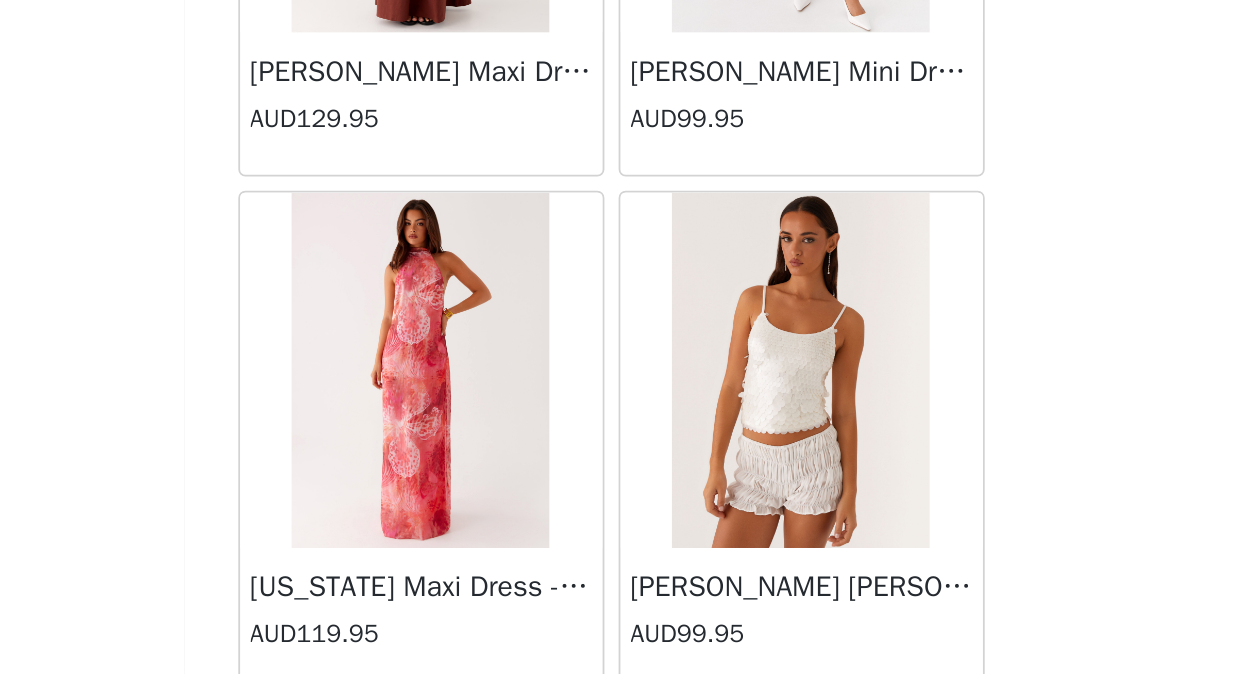scroll, scrollTop: 5286, scrollLeft: 0, axis: vertical 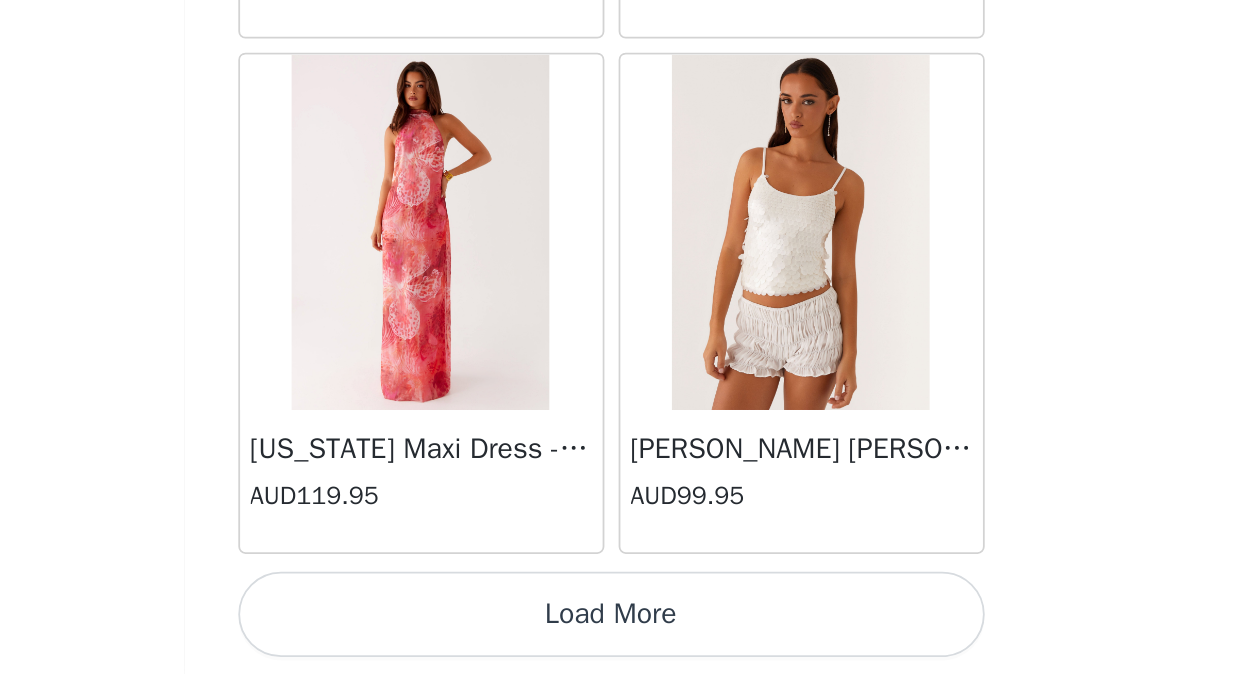click on "Load More" at bounding box center [629, 640] 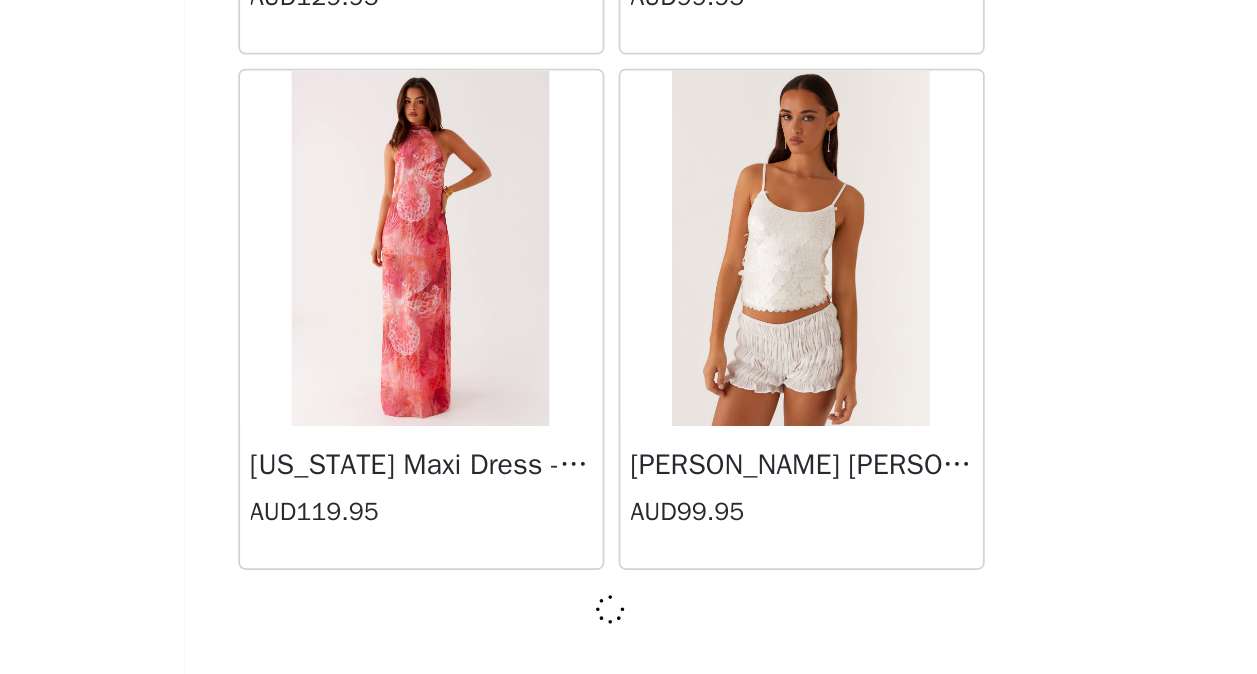 scroll, scrollTop: 5286, scrollLeft: 0, axis: vertical 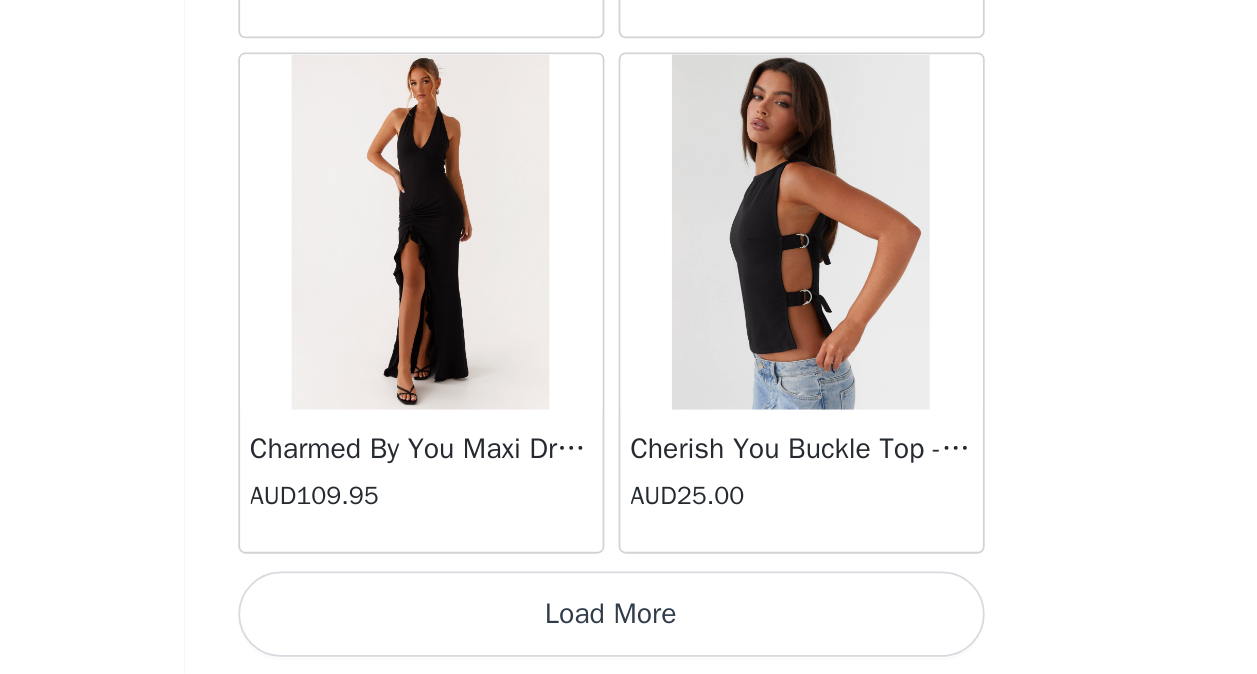 click on "Load More" at bounding box center (629, 640) 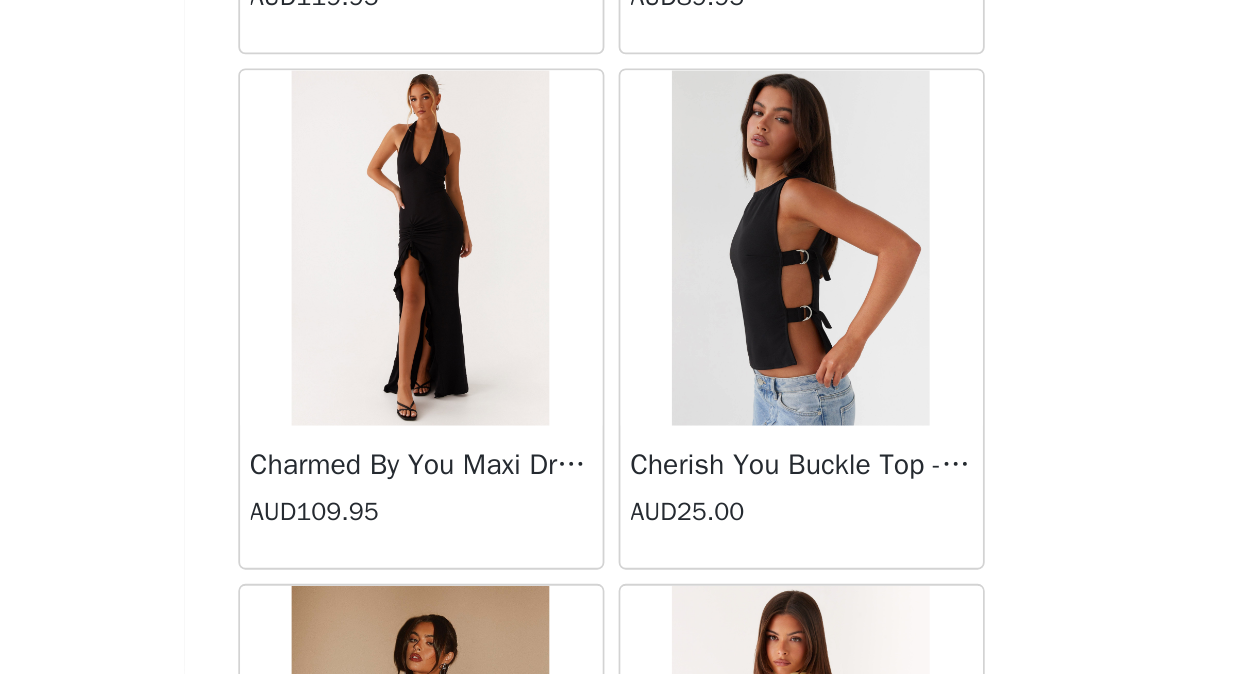 scroll, scrollTop: 8186, scrollLeft: 0, axis: vertical 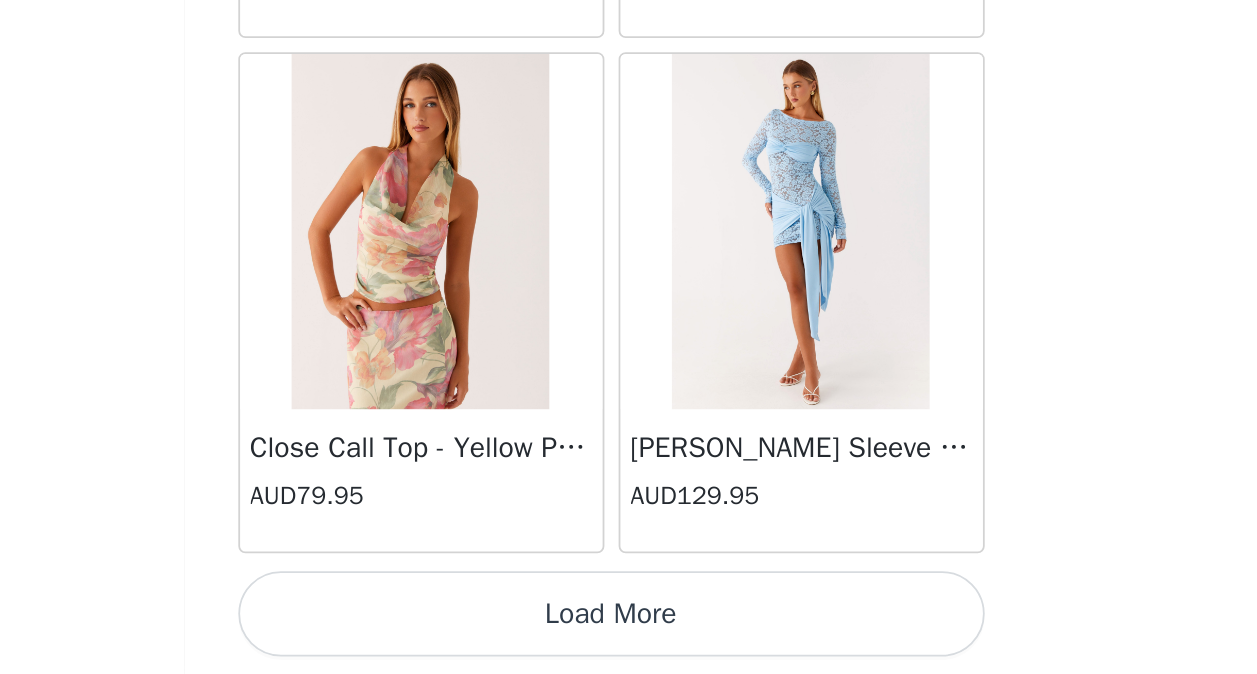 click on "Load More" at bounding box center [629, 640] 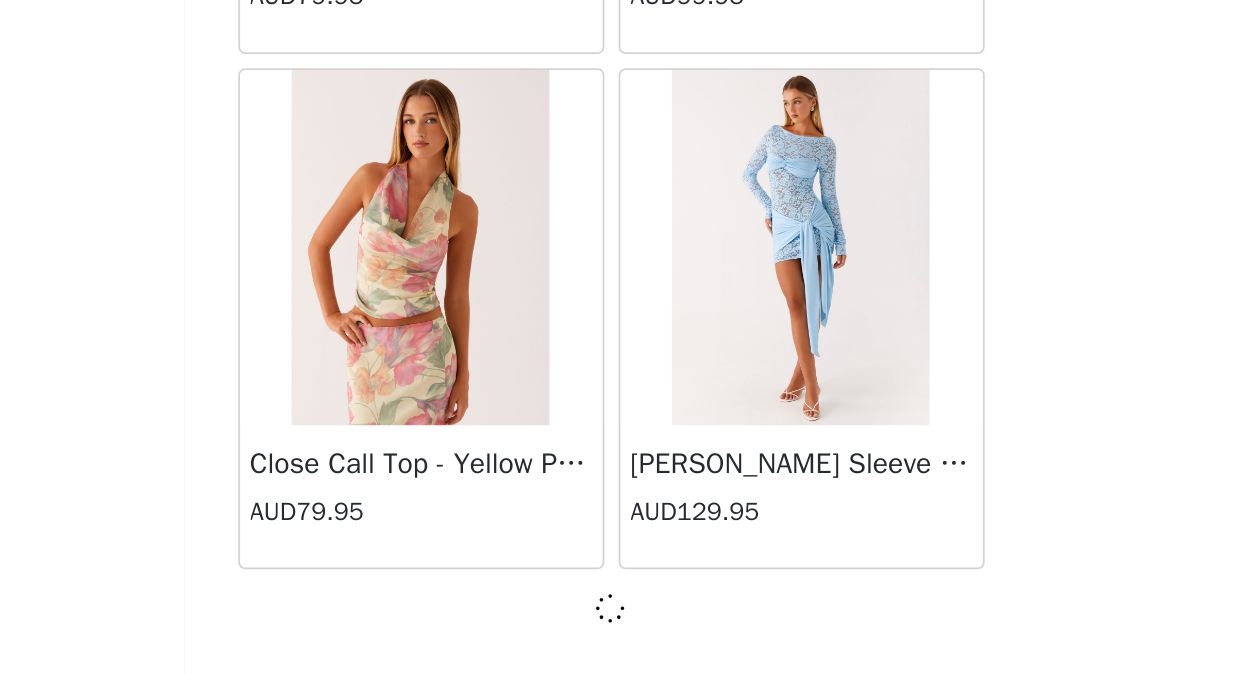 scroll, scrollTop: 11086, scrollLeft: 0, axis: vertical 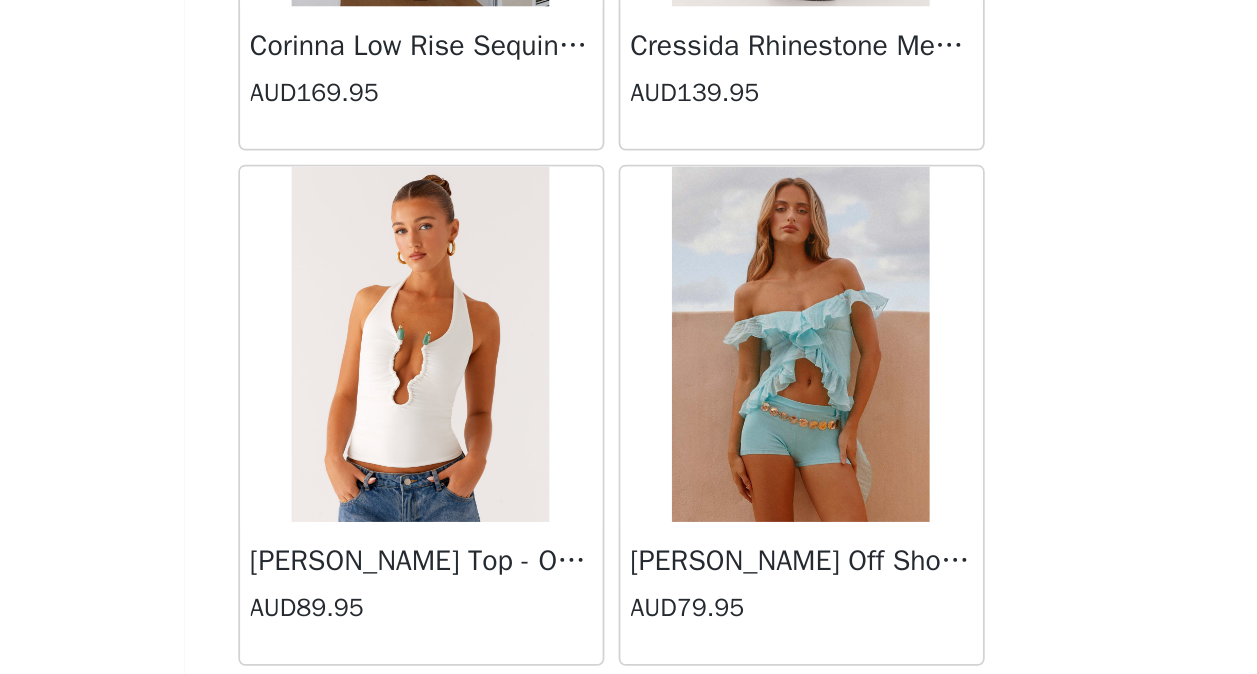 click on "AUD79.95" at bounding box center (736, 636) 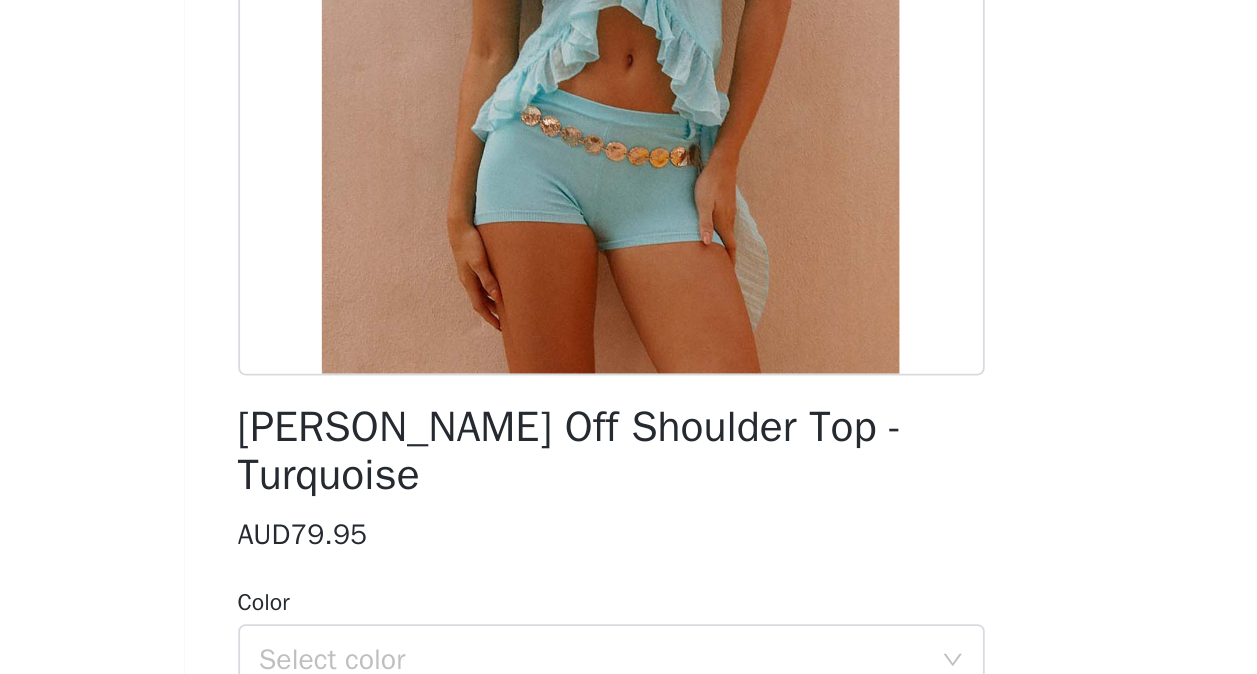 scroll, scrollTop: 52, scrollLeft: 0, axis: vertical 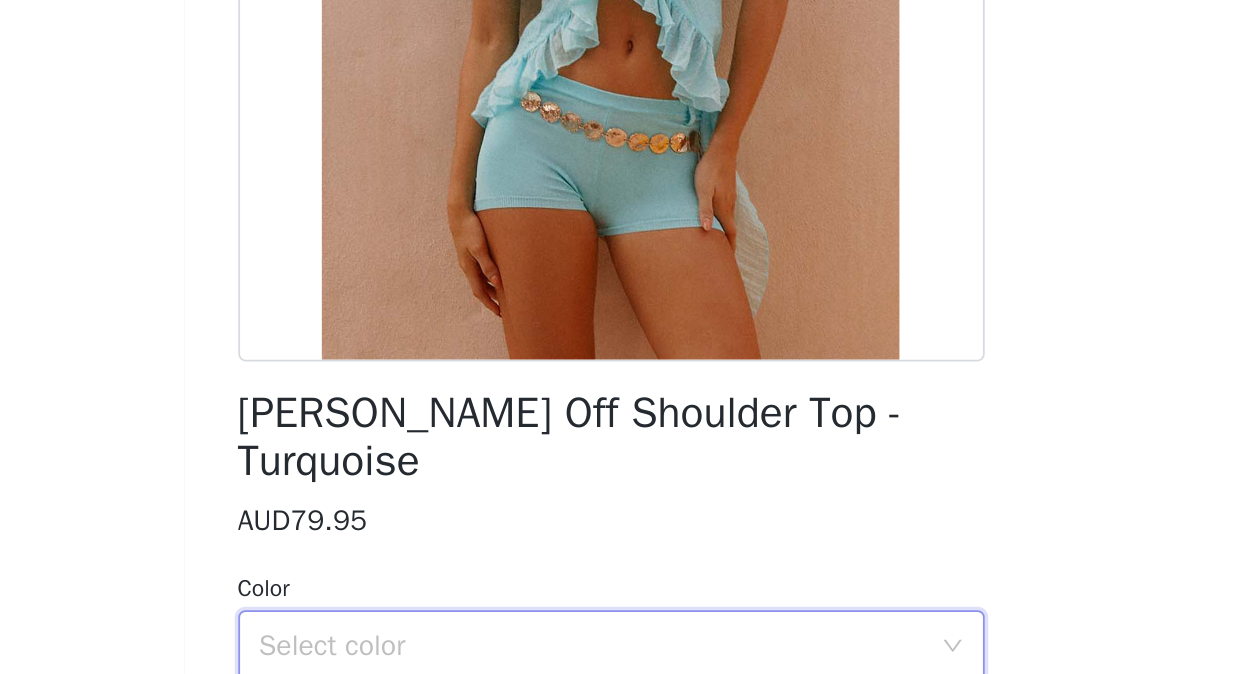 click on "Select color" at bounding box center [622, 658] 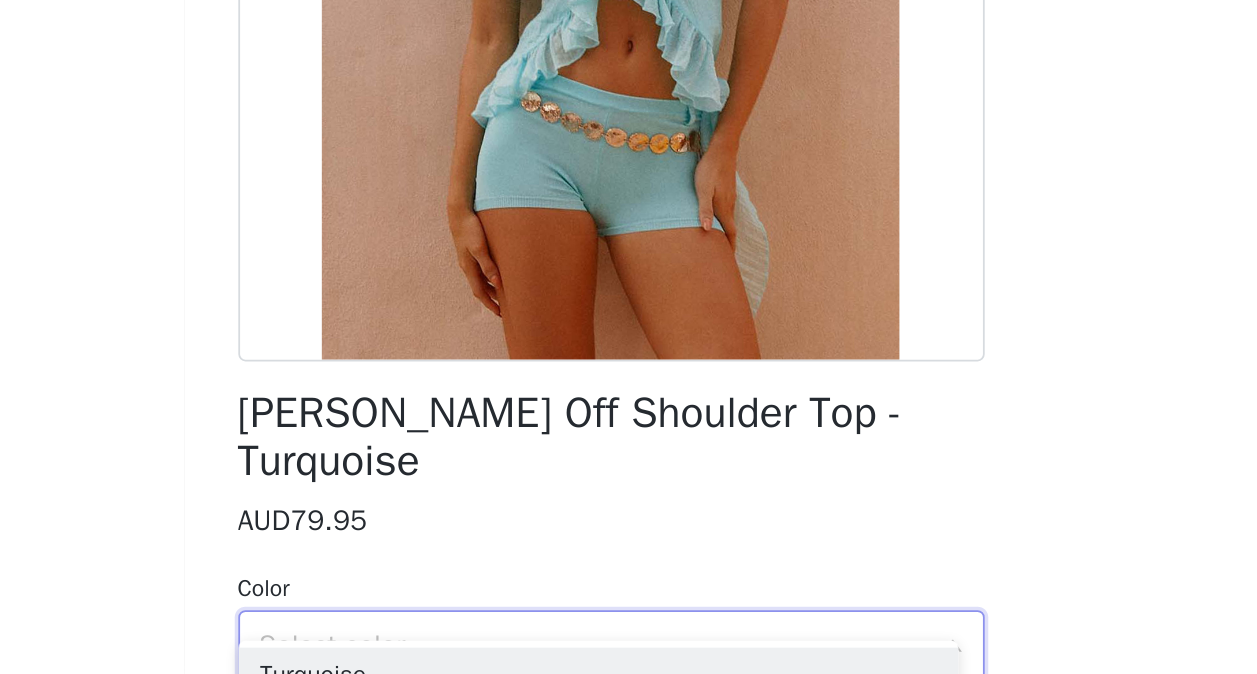 scroll, scrollTop: 261, scrollLeft: 0, axis: vertical 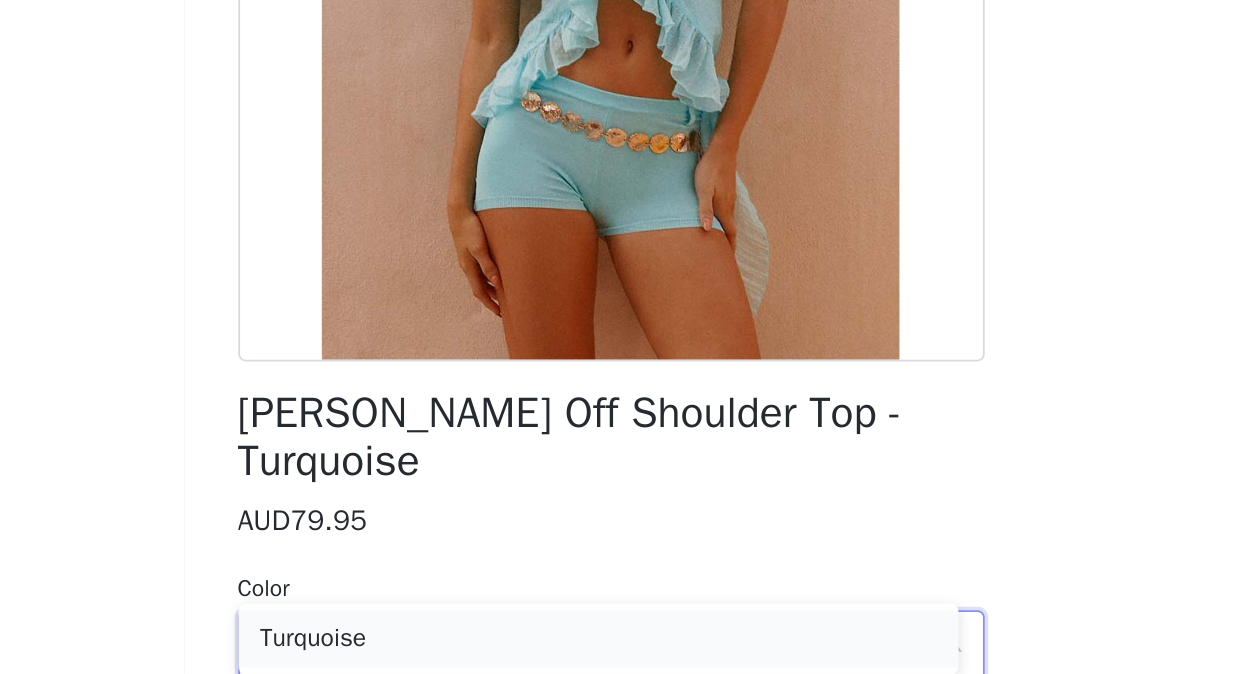 click on "Turquoise" at bounding box center (621, 654) 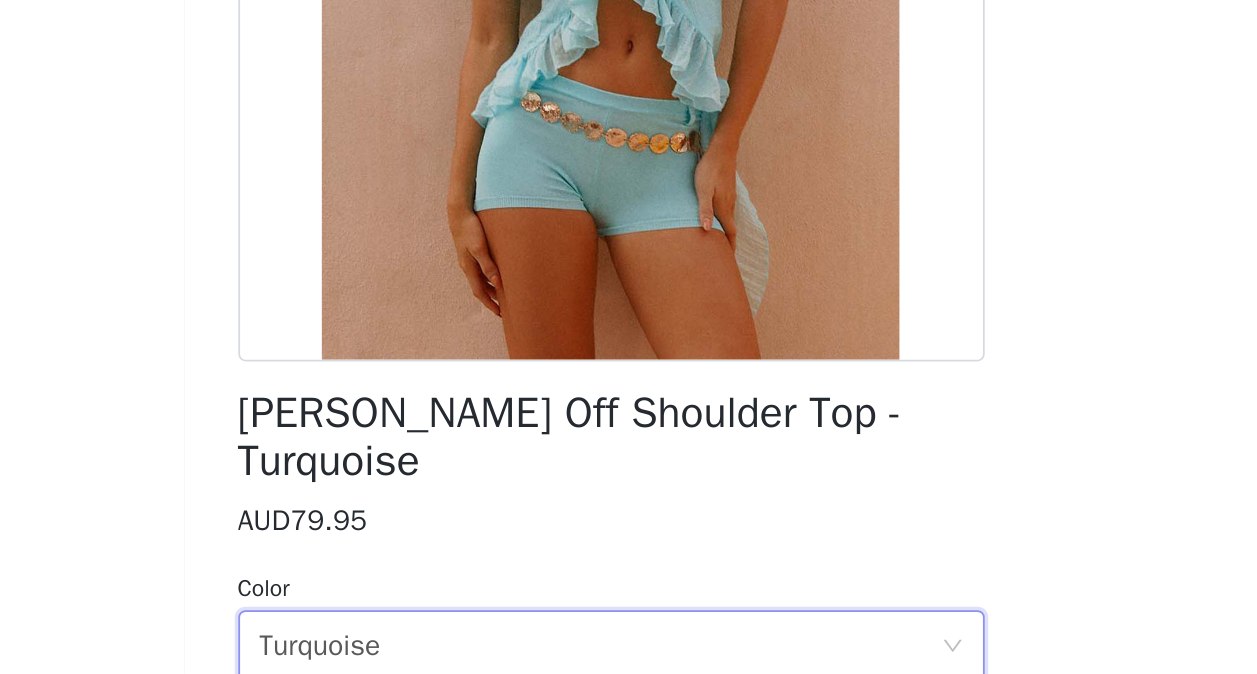 scroll, scrollTop: 240, scrollLeft: 0, axis: vertical 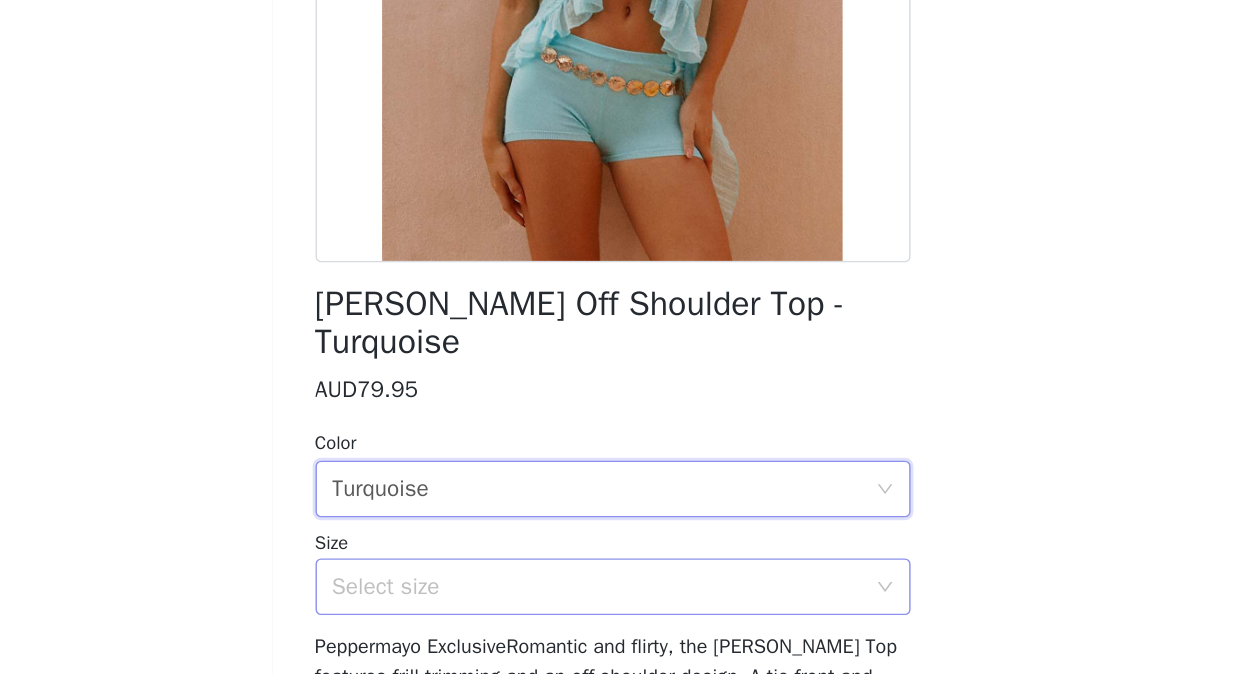 click on "Select size" at bounding box center [618, 612] 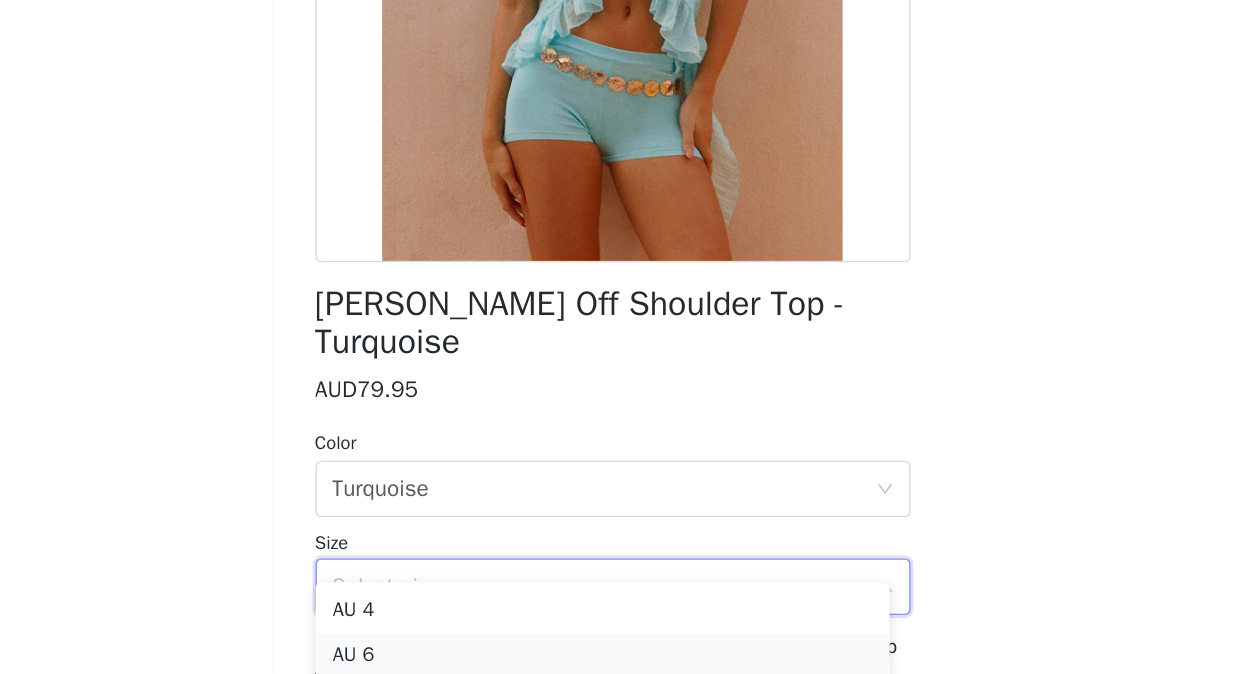 click on "AU 6" at bounding box center (621, 661) 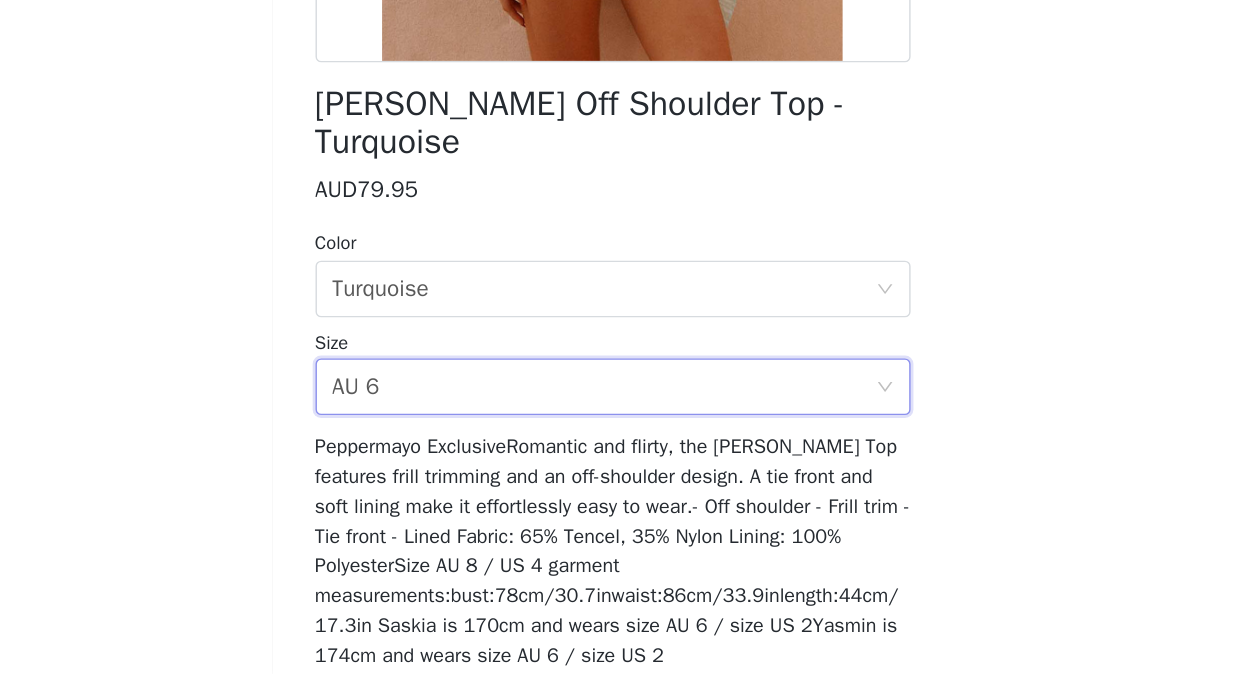 scroll, scrollTop: 362, scrollLeft: 0, axis: vertical 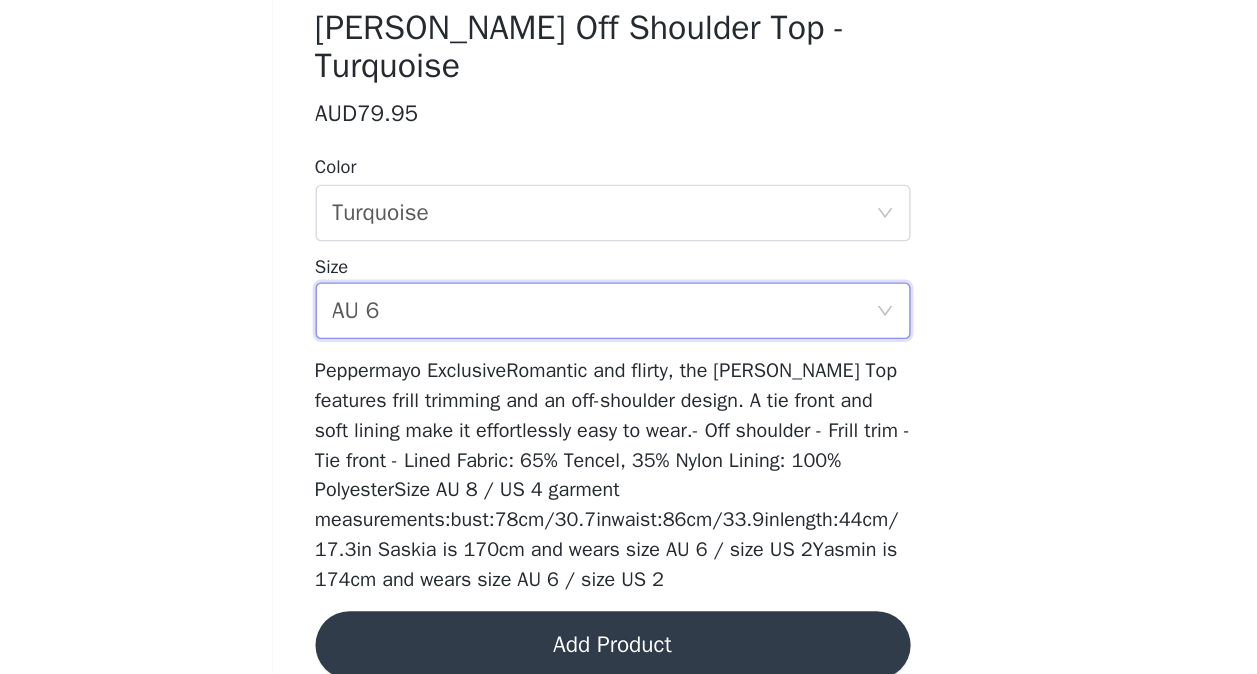 click on "Add Product" at bounding box center [629, 653] 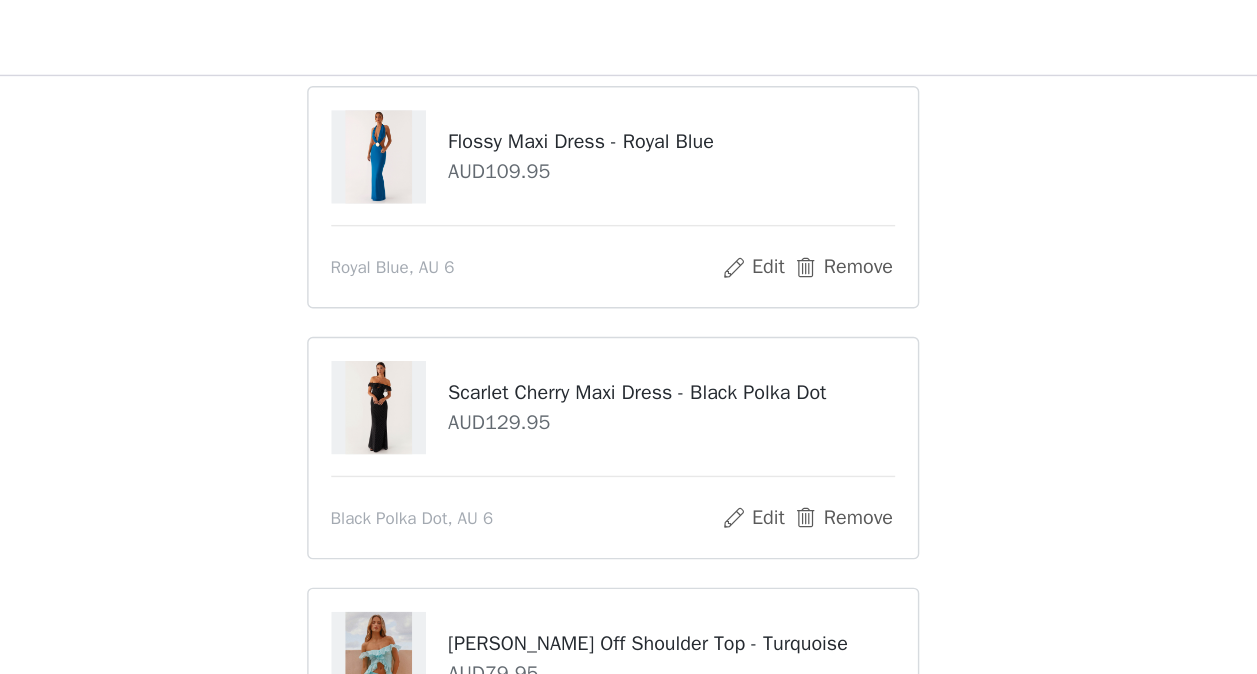 scroll, scrollTop: 202, scrollLeft: 0, axis: vertical 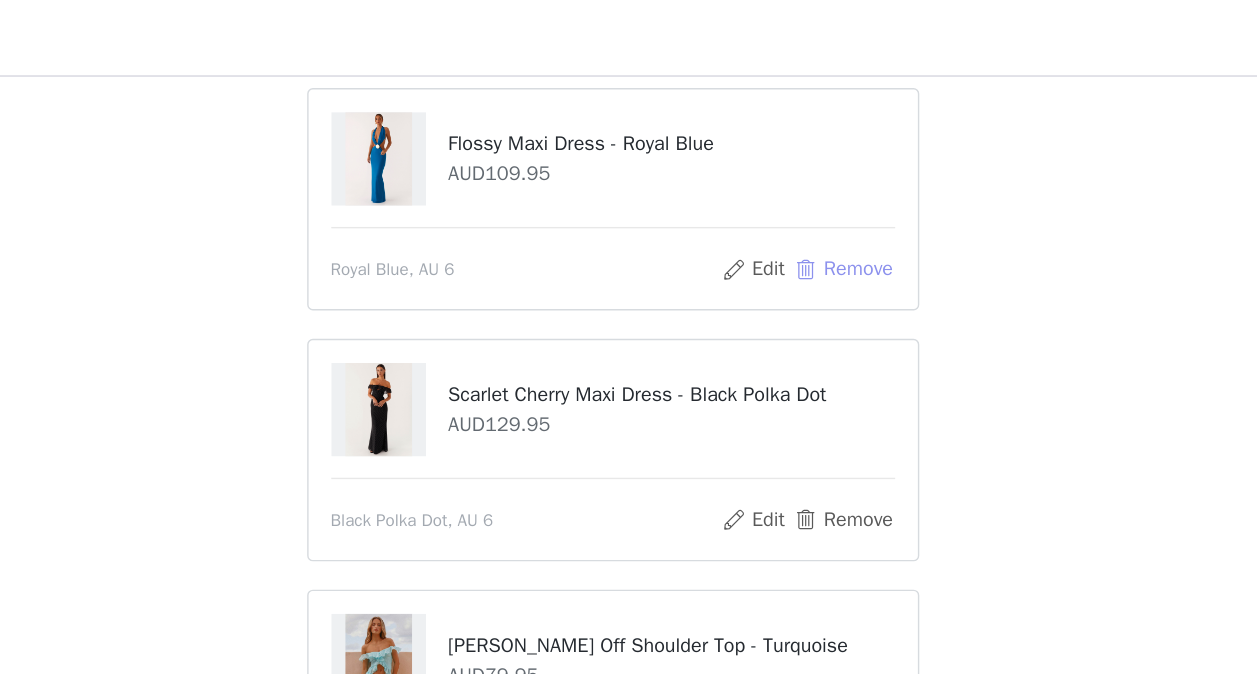 click on "Remove" at bounding box center (791, 190) 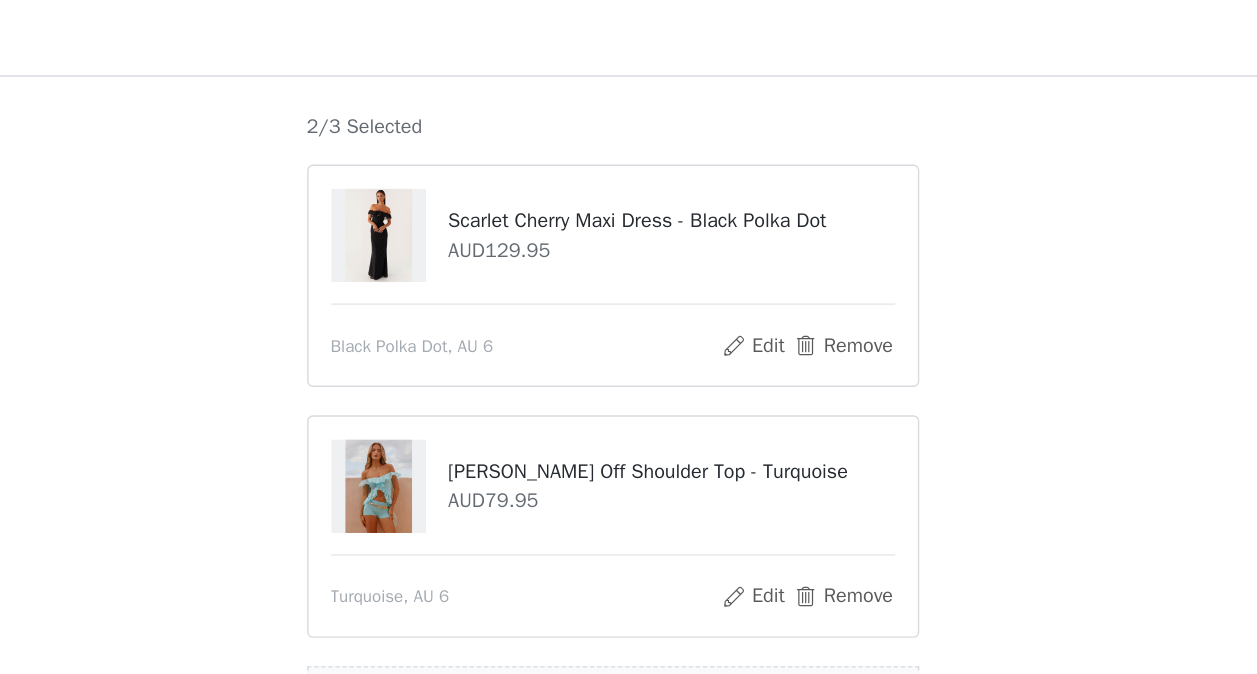 scroll, scrollTop: 240, scrollLeft: 0, axis: vertical 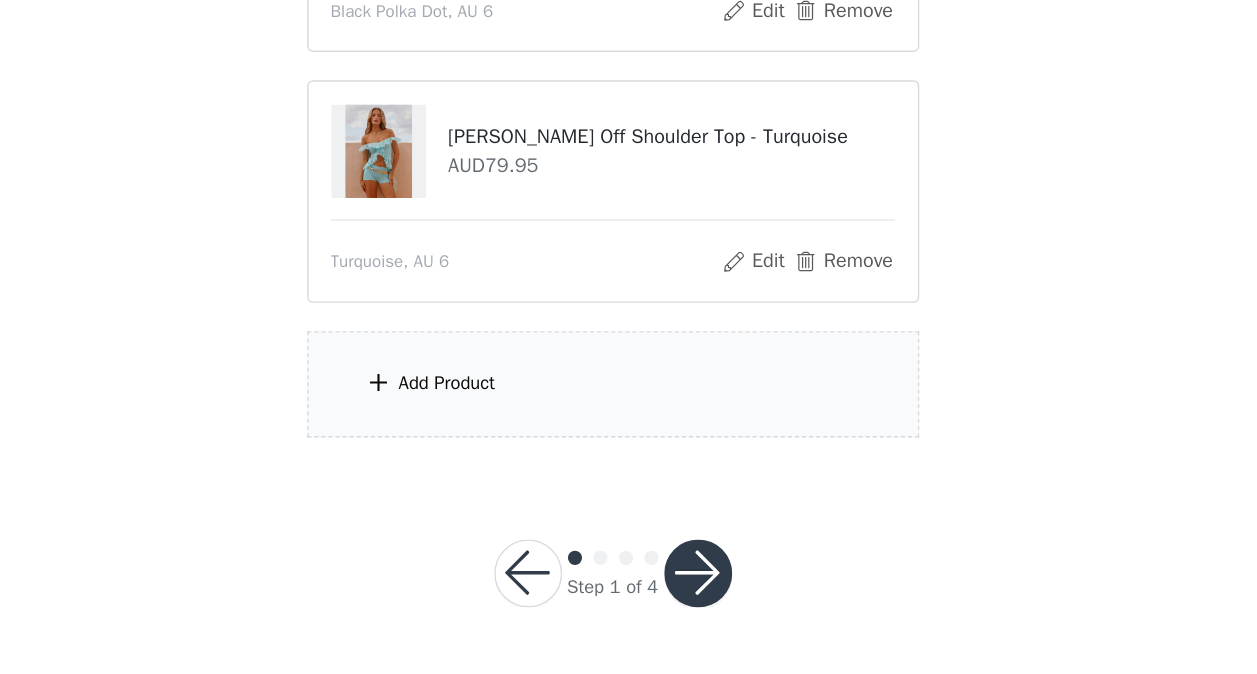click on "Add Product" at bounding box center [629, 469] 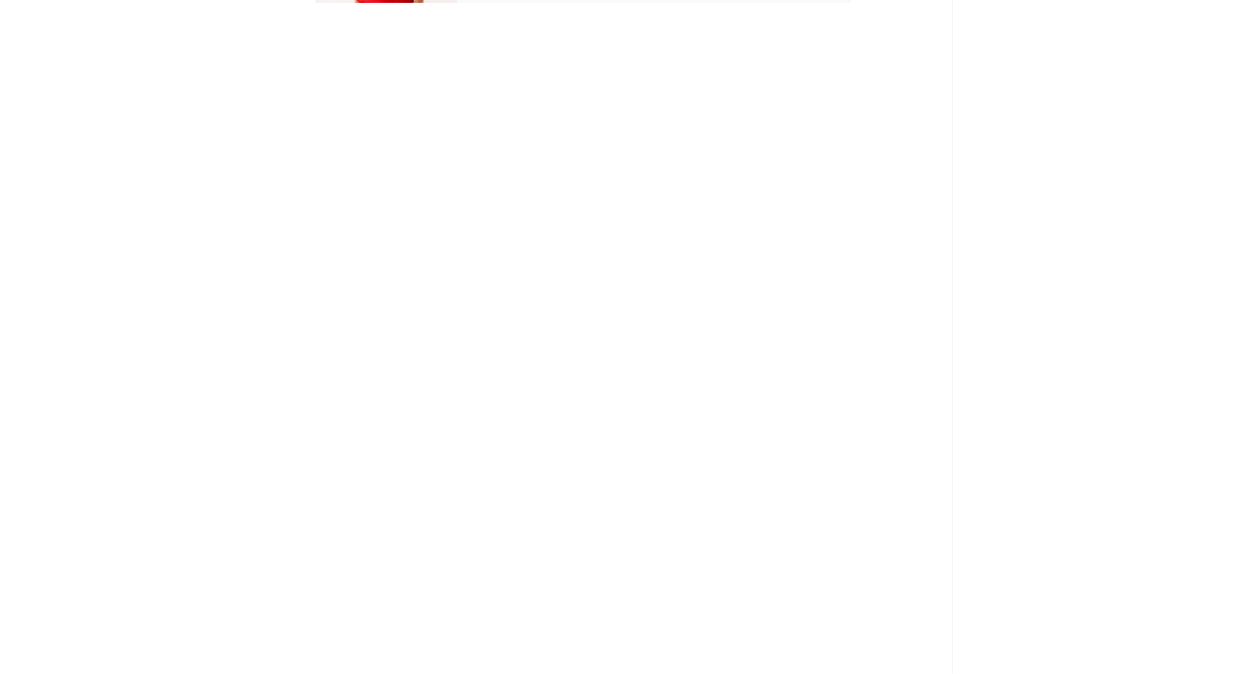 scroll, scrollTop: 240, scrollLeft: 0, axis: vertical 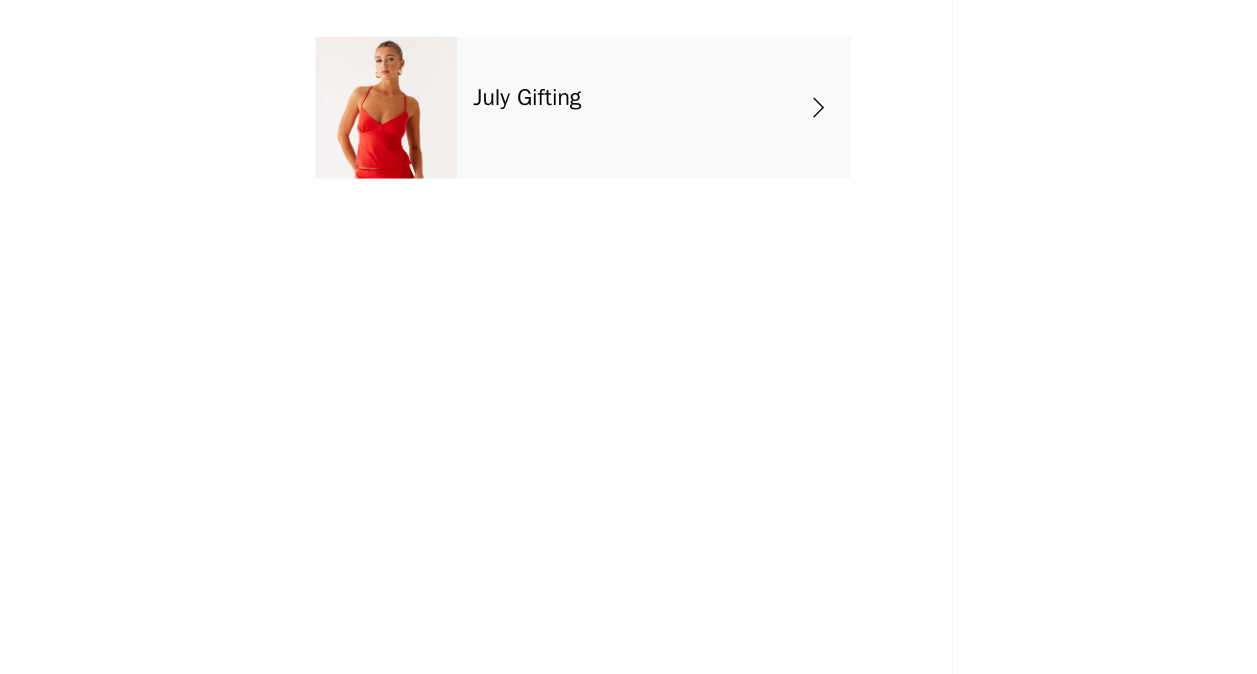 click on "July Gifting" at bounding box center (658, 150) 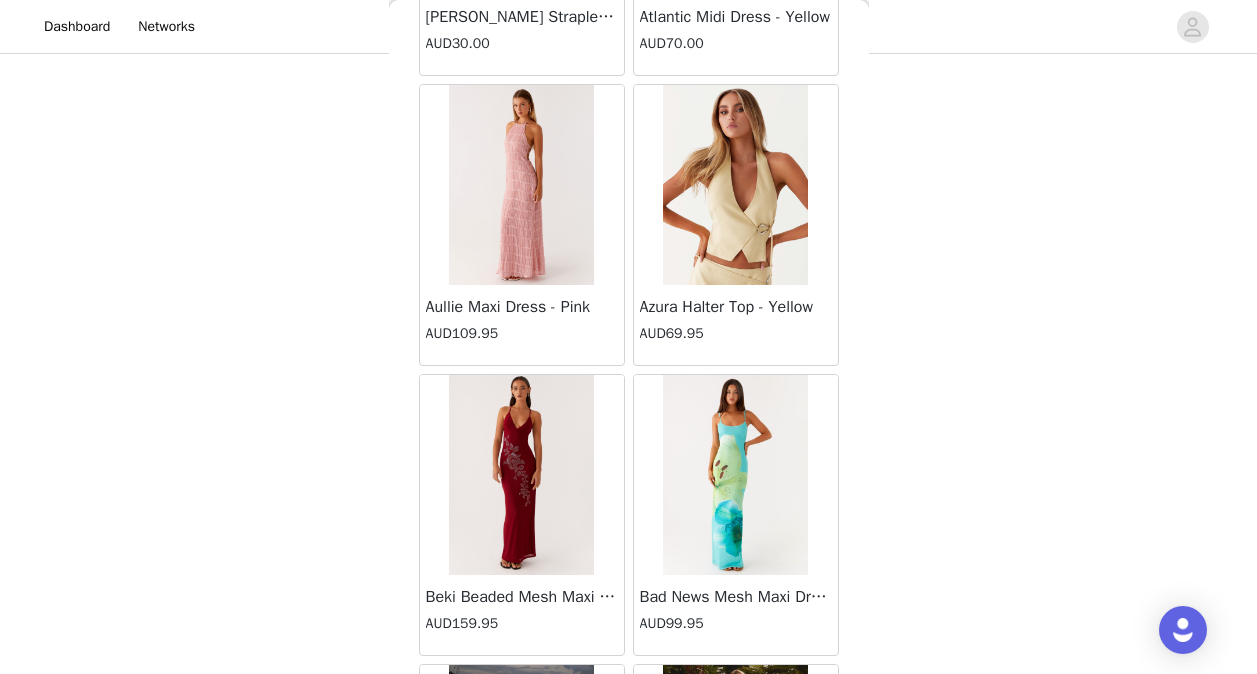 scroll, scrollTop: 2386, scrollLeft: 0, axis: vertical 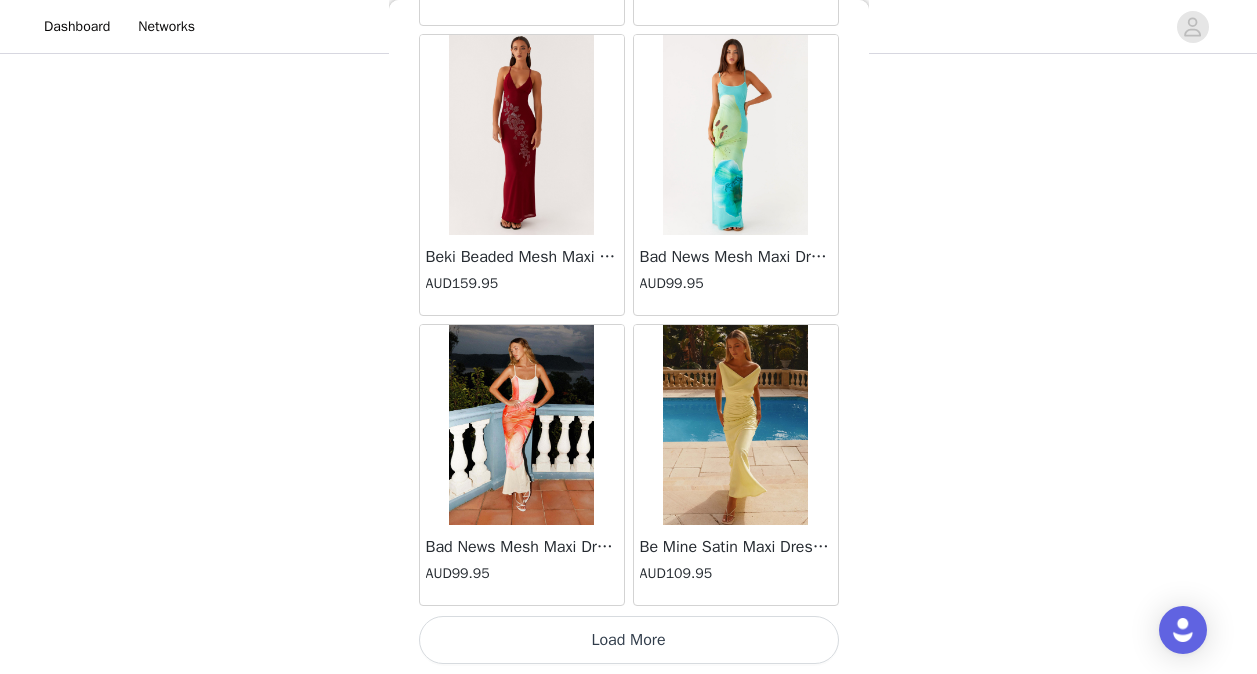 click on "Load More" at bounding box center [629, 640] 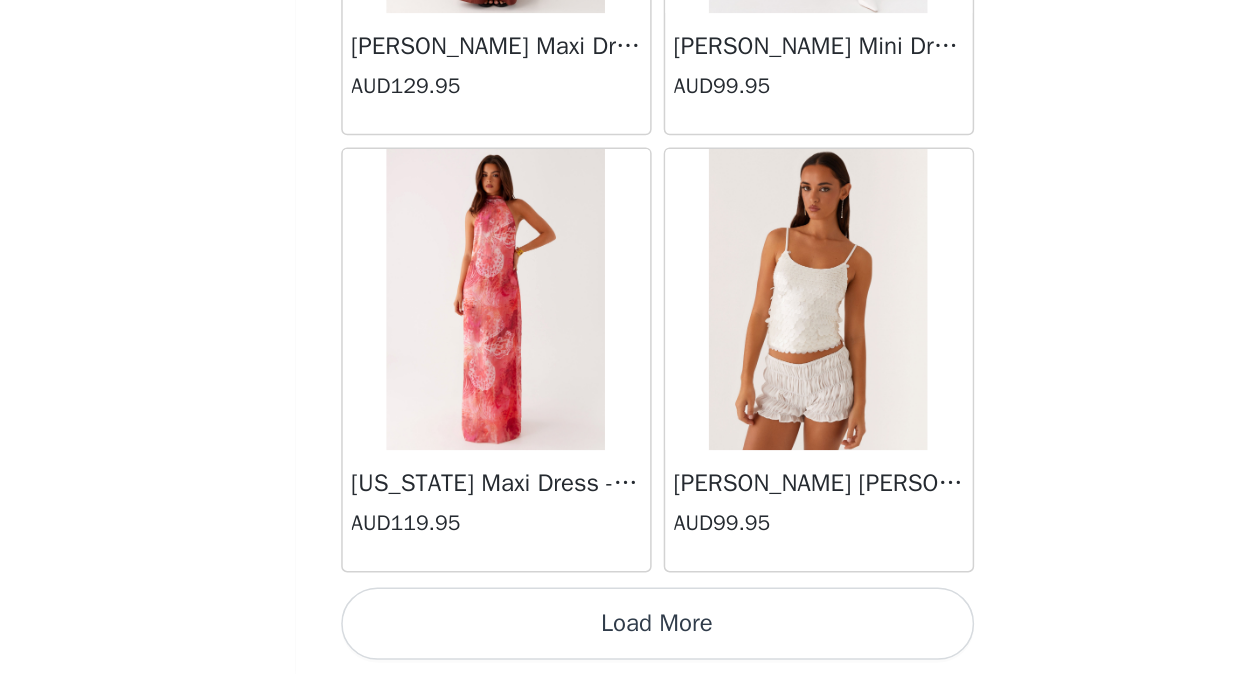scroll, scrollTop: 5286, scrollLeft: 0, axis: vertical 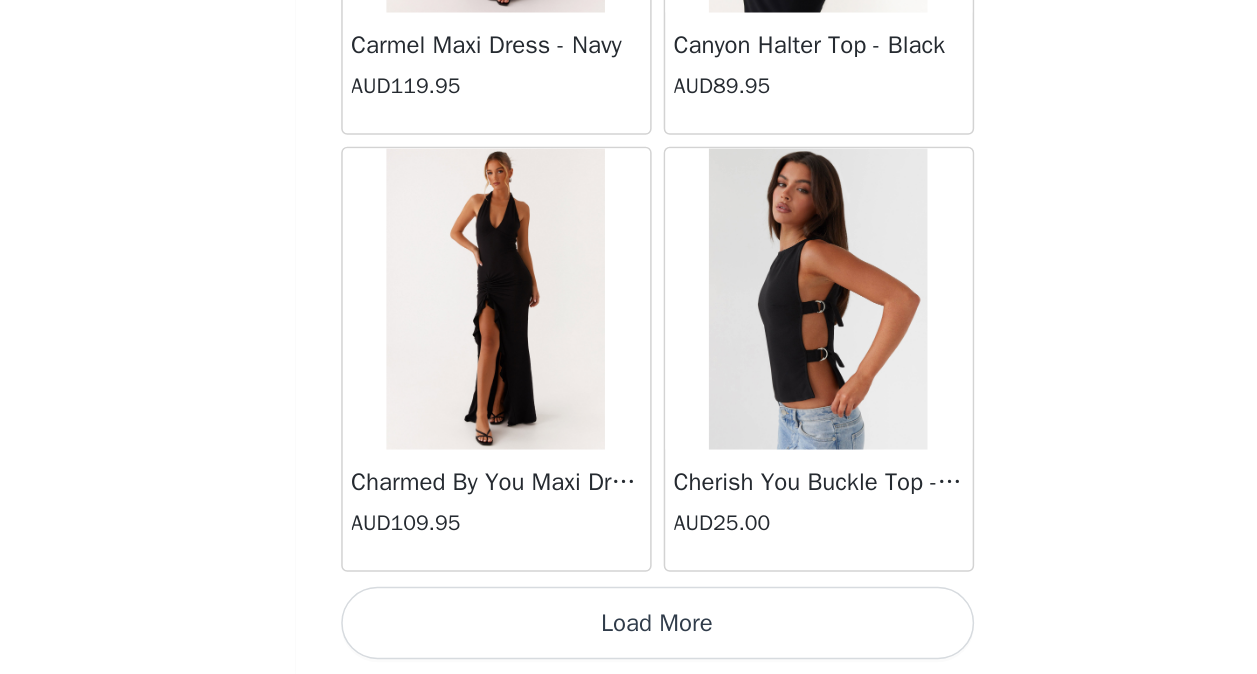 click on "Load More" at bounding box center [629, 640] 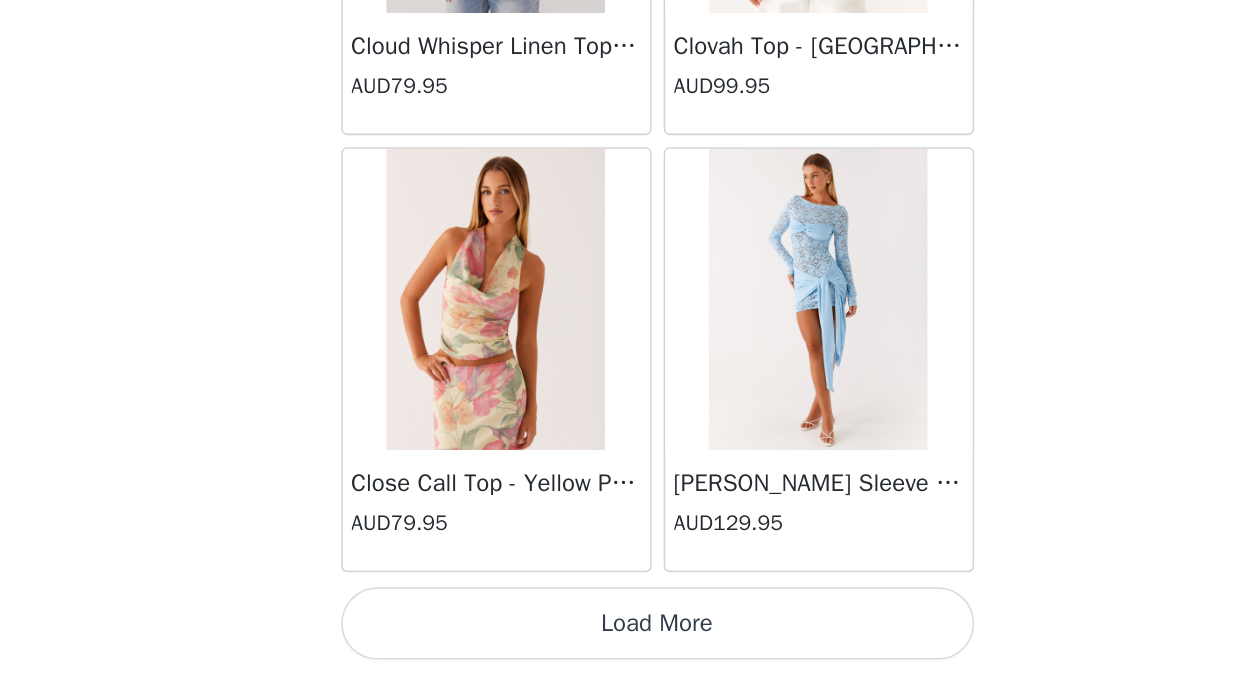 scroll, scrollTop: 11086, scrollLeft: 0, axis: vertical 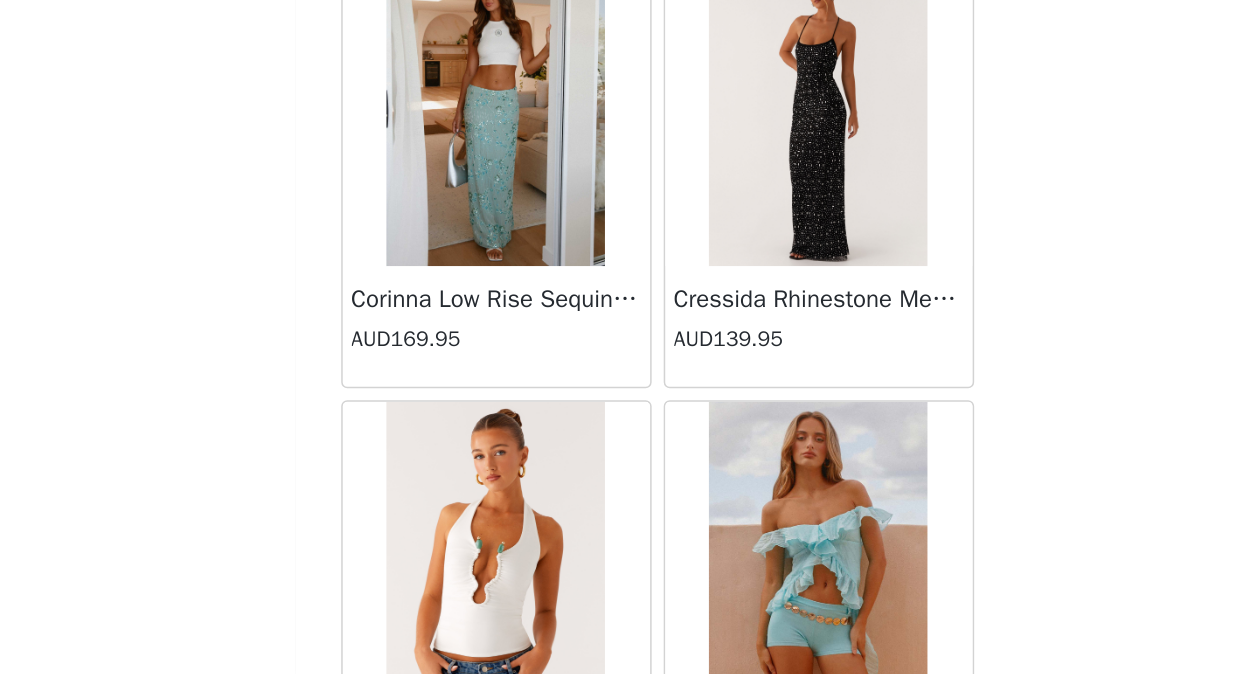 click on "Corinna Low Rise Sequin Maxi Skirt - Mint" at bounding box center [522, 425] 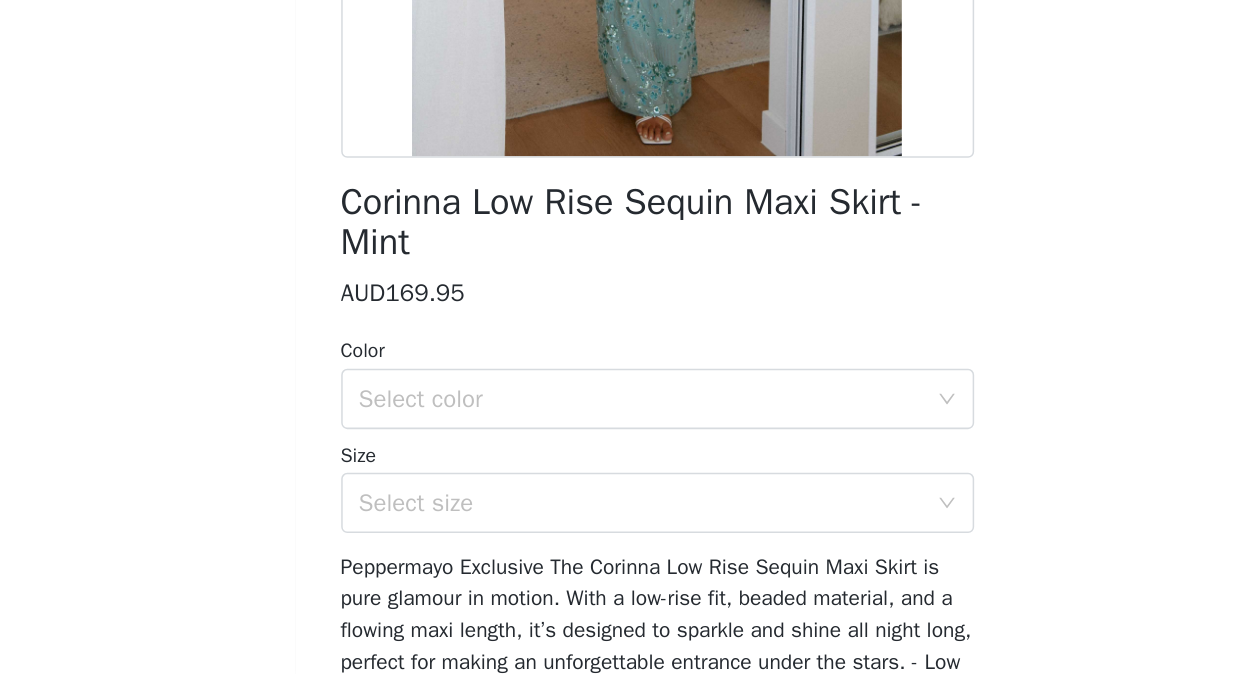scroll, scrollTop: 220, scrollLeft: 0, axis: vertical 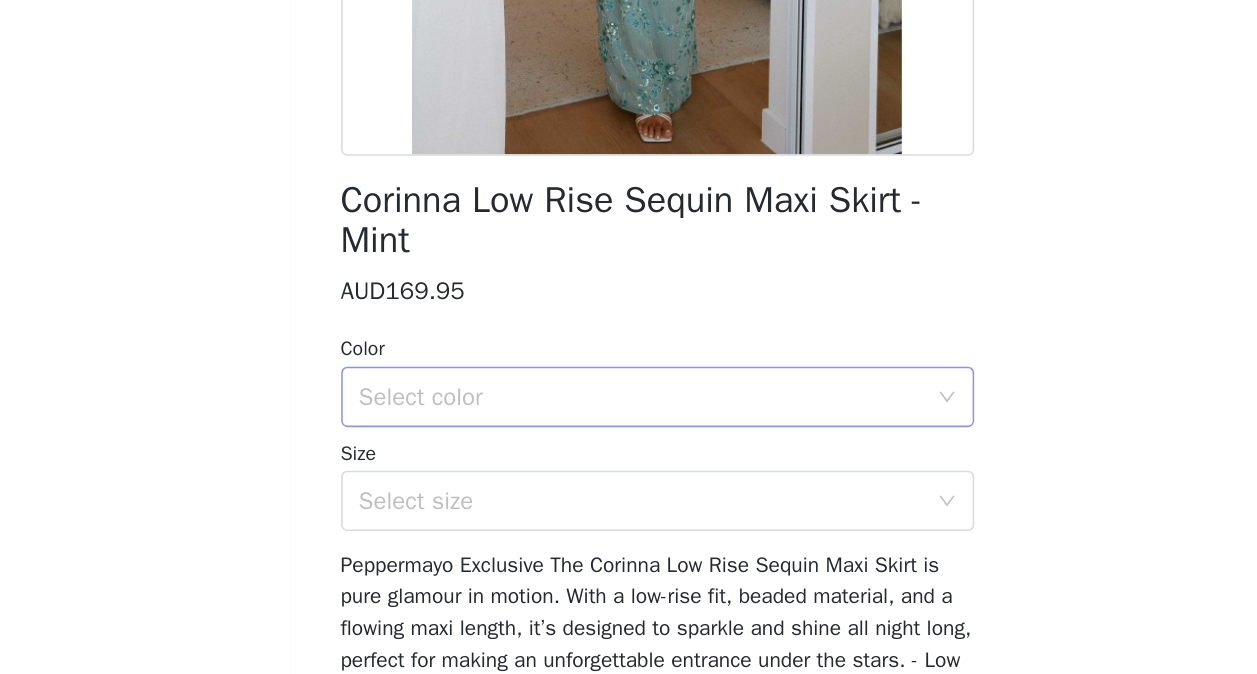 click on "Select color" at bounding box center (618, 490) 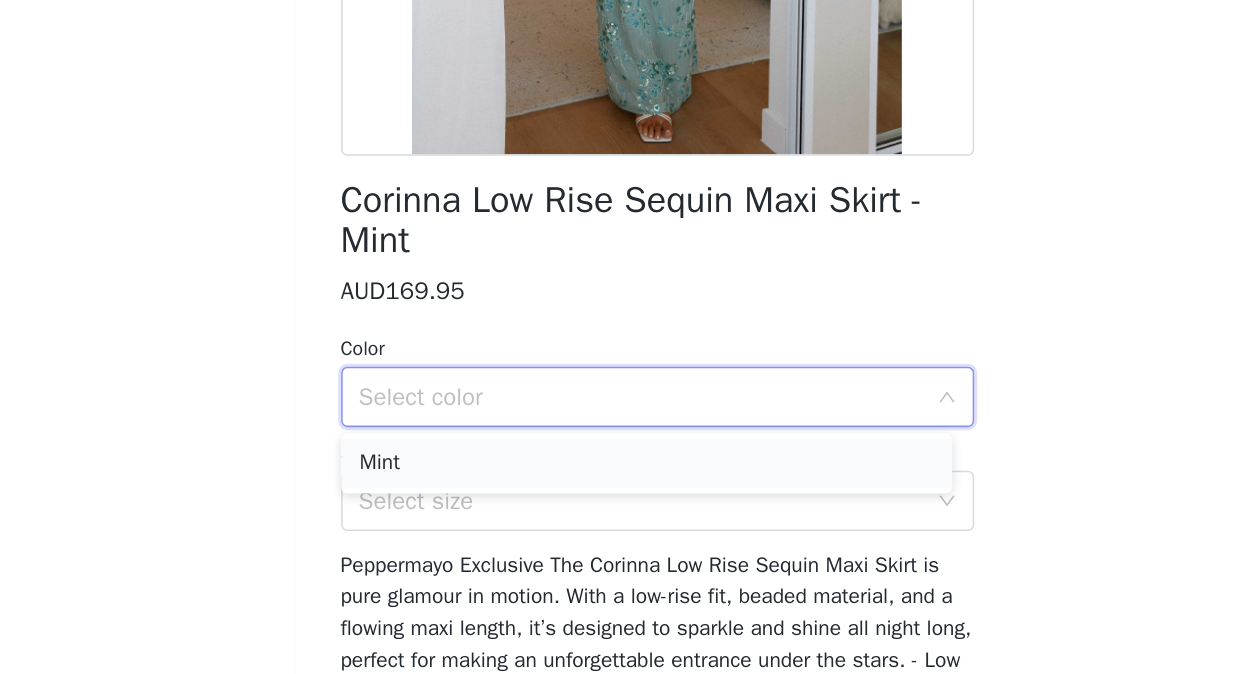 click on "Mint" at bounding box center (621, 534) 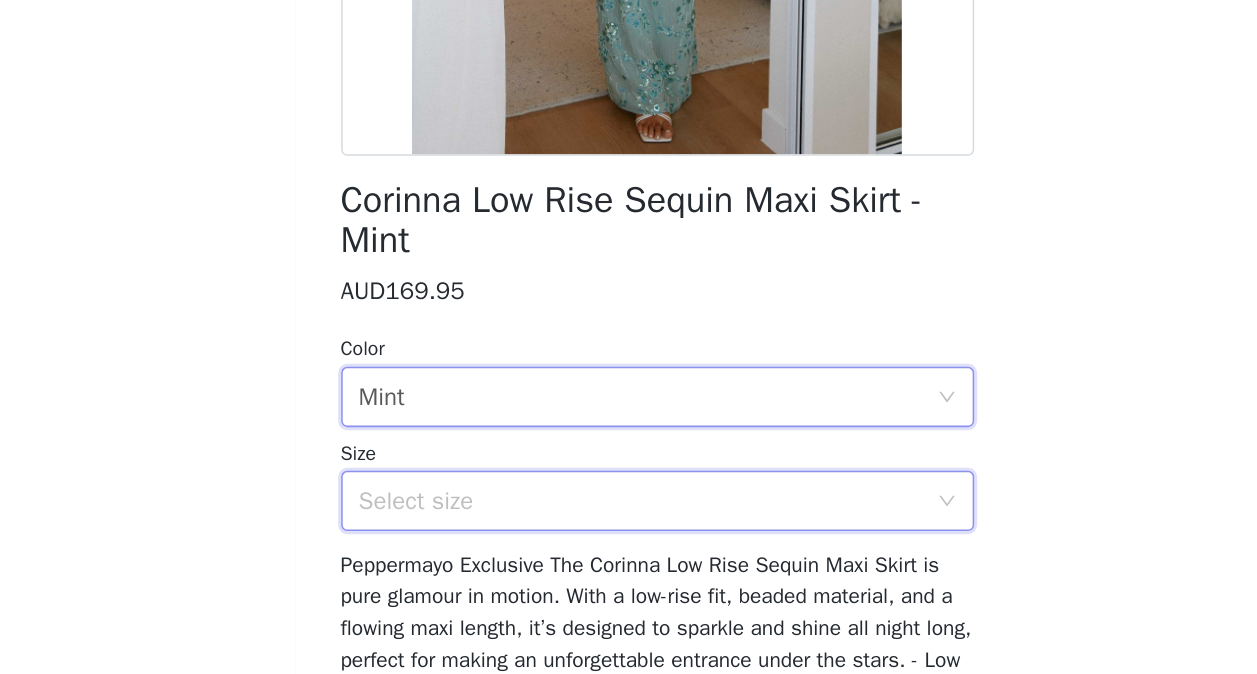 click on "Select size" at bounding box center (622, 559) 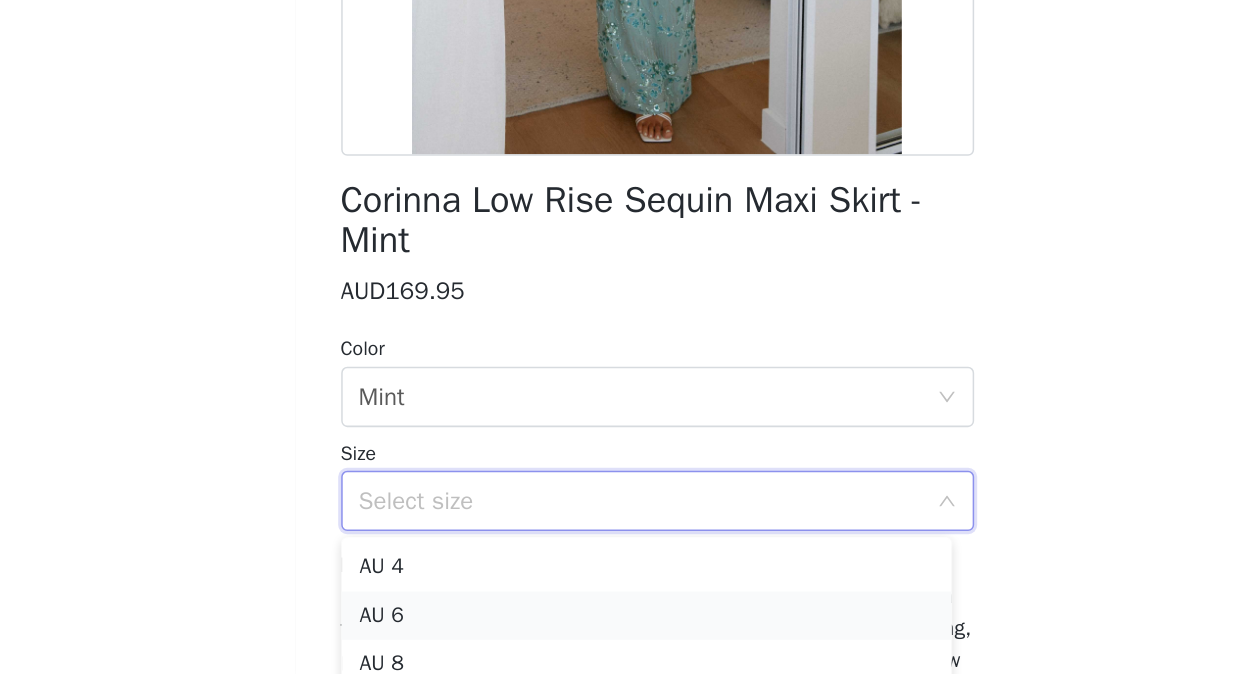 click on "AU 6" at bounding box center [621, 635] 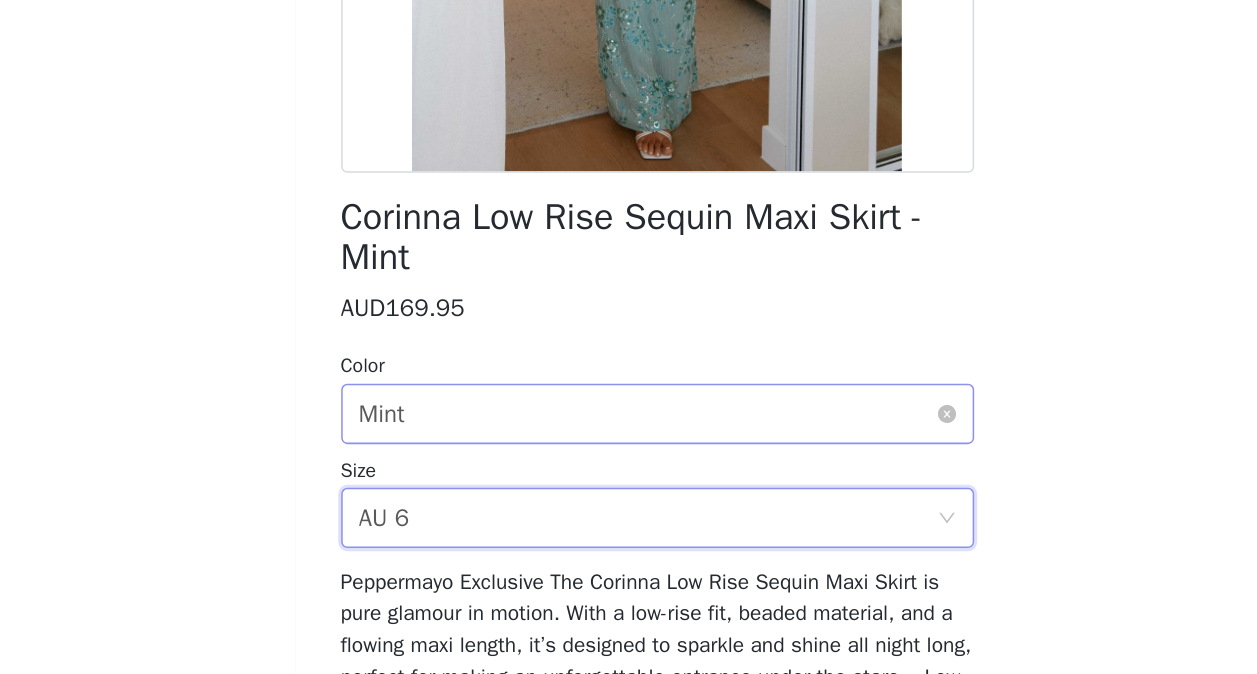 scroll, scrollTop: 209, scrollLeft: 0, axis: vertical 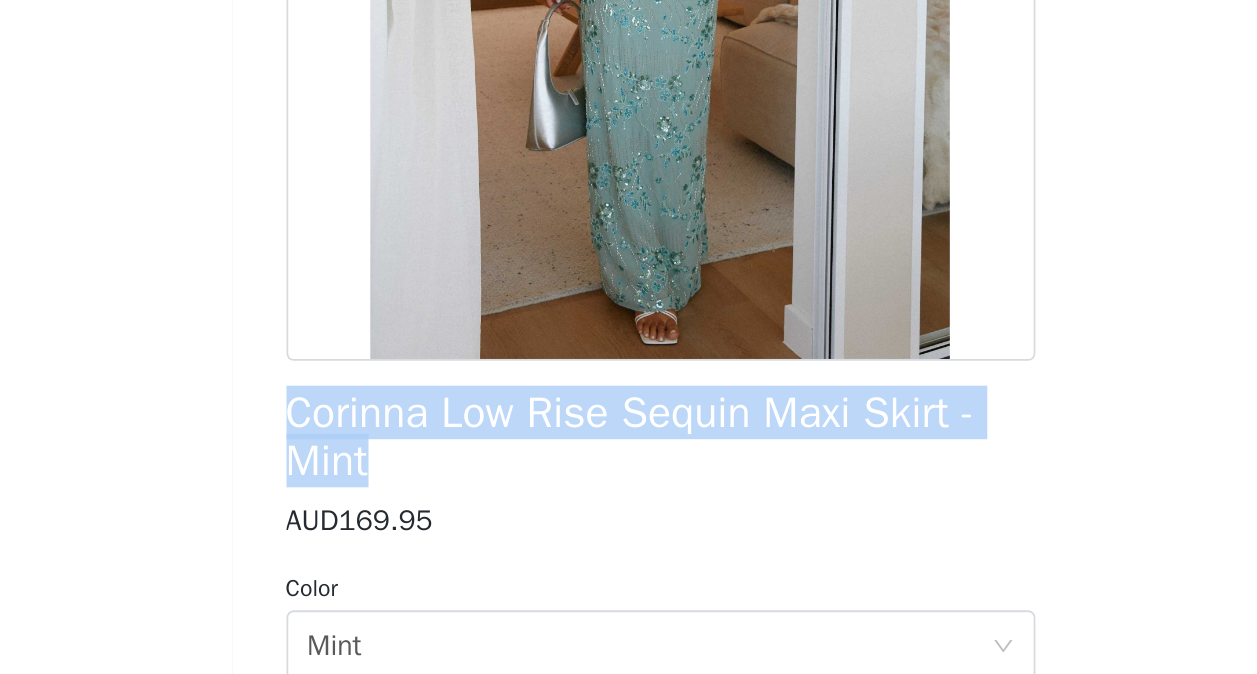 drag, startPoint x: 423, startPoint y: 373, endPoint x: 468, endPoint y: 398, distance: 51.47815 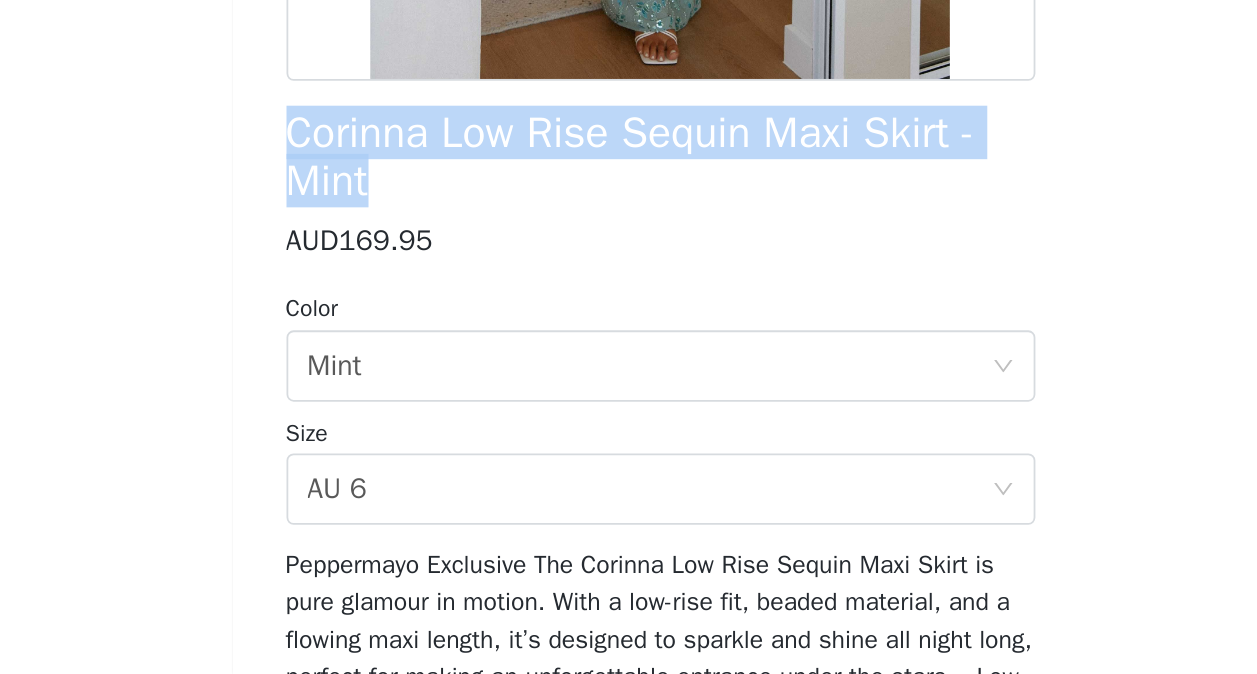 scroll, scrollTop: 227, scrollLeft: 0, axis: vertical 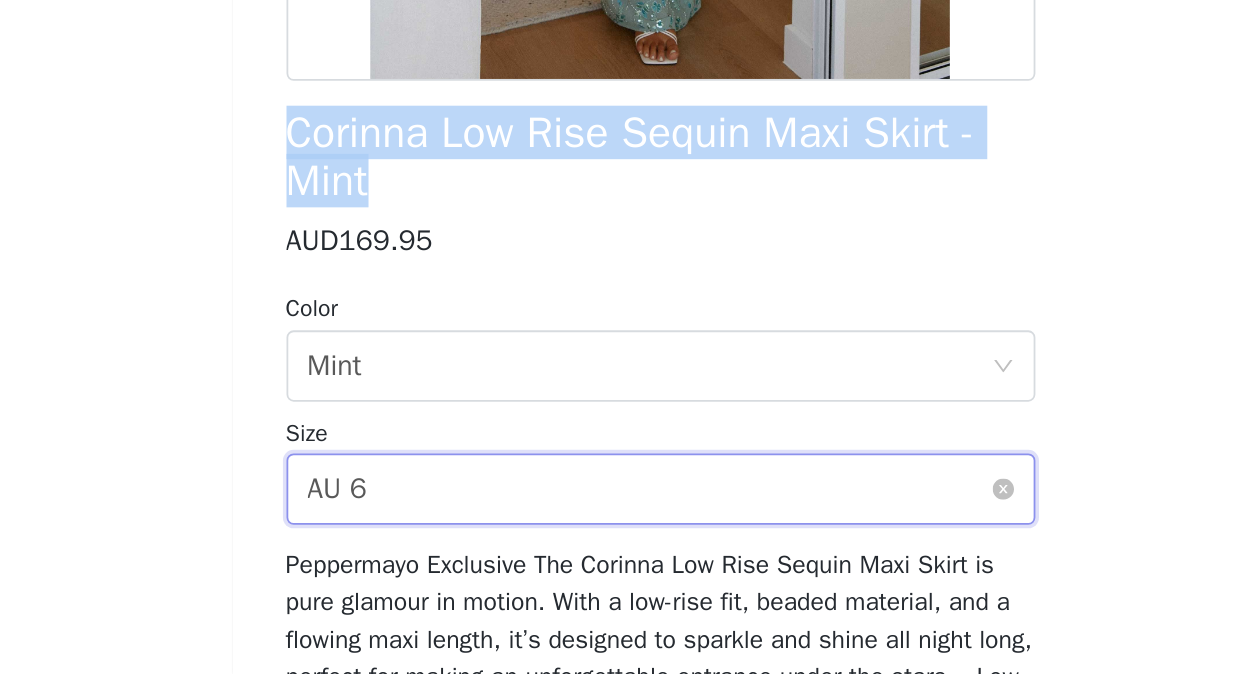 click on "Select size AU 6" at bounding box center (622, 570) 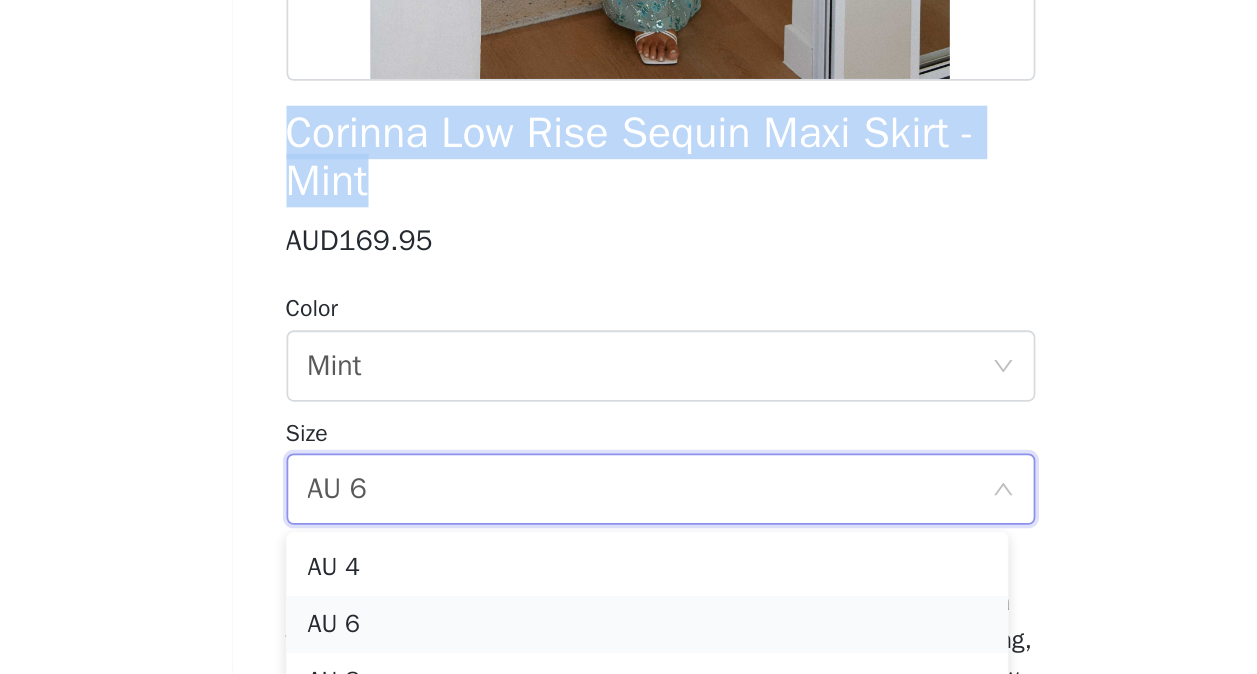 scroll, scrollTop: 36, scrollLeft: 0, axis: vertical 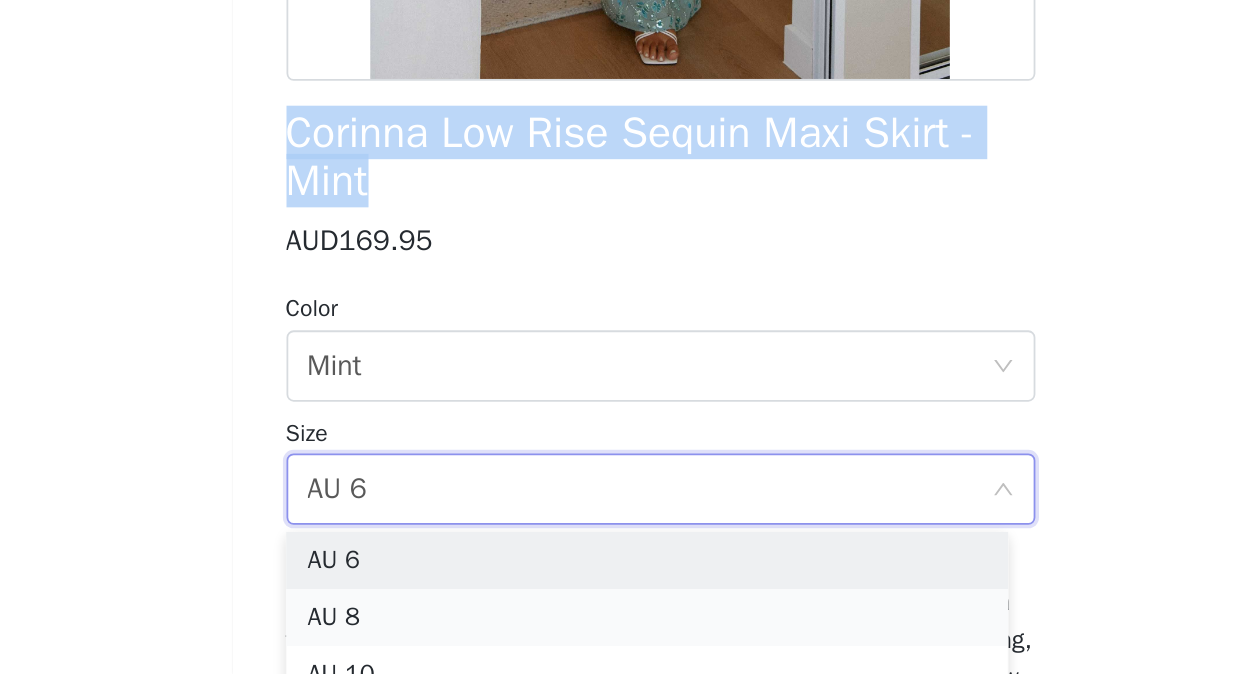 click on "AU 8" at bounding box center [621, 642] 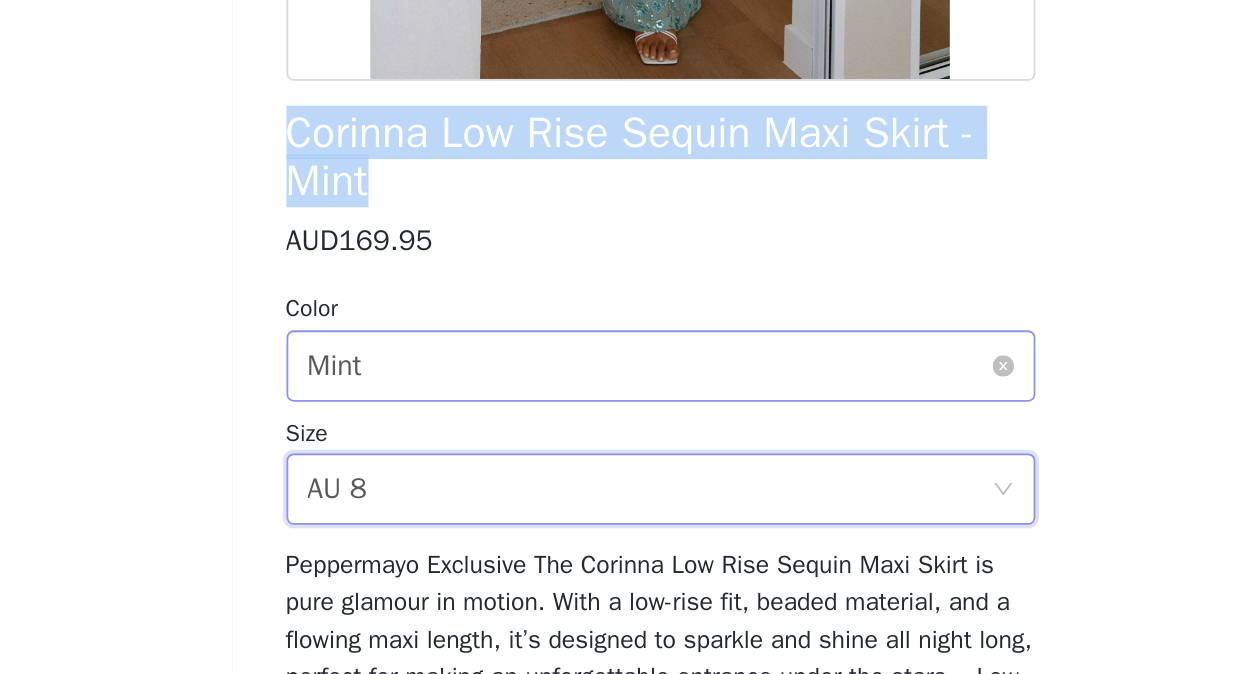 scroll, scrollTop: 226, scrollLeft: 0, axis: vertical 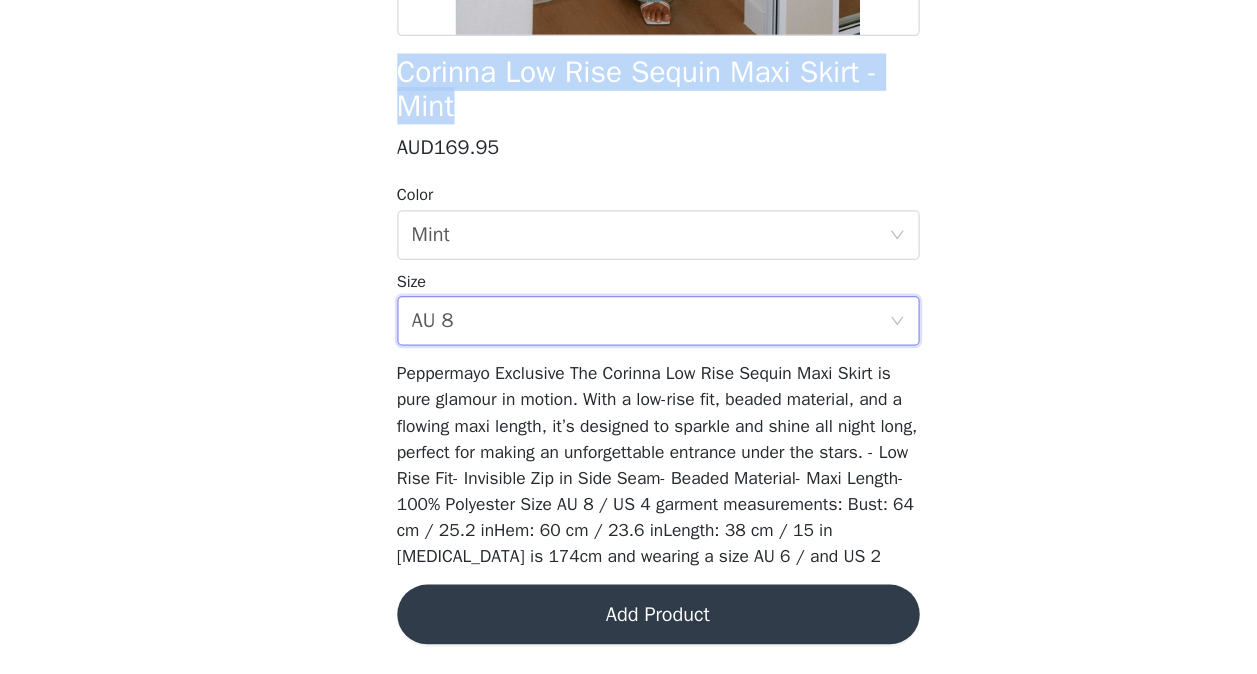 click on "Add Product" at bounding box center [629, 626] 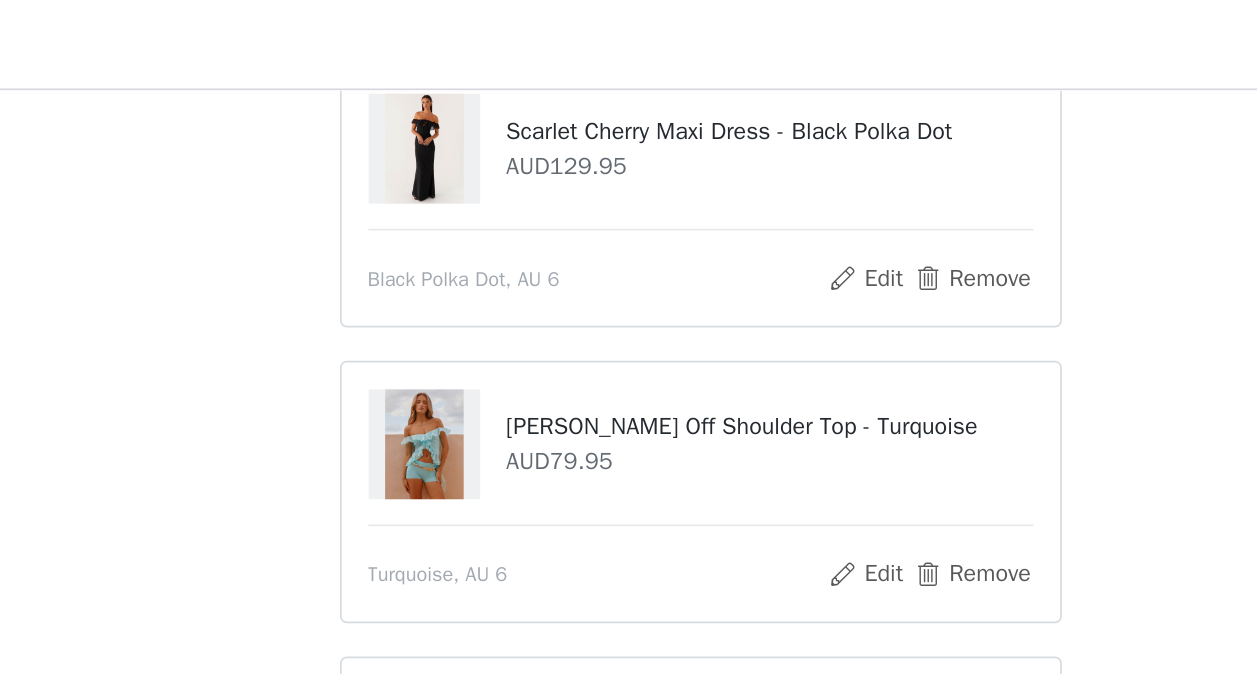 scroll, scrollTop: 288, scrollLeft: 0, axis: vertical 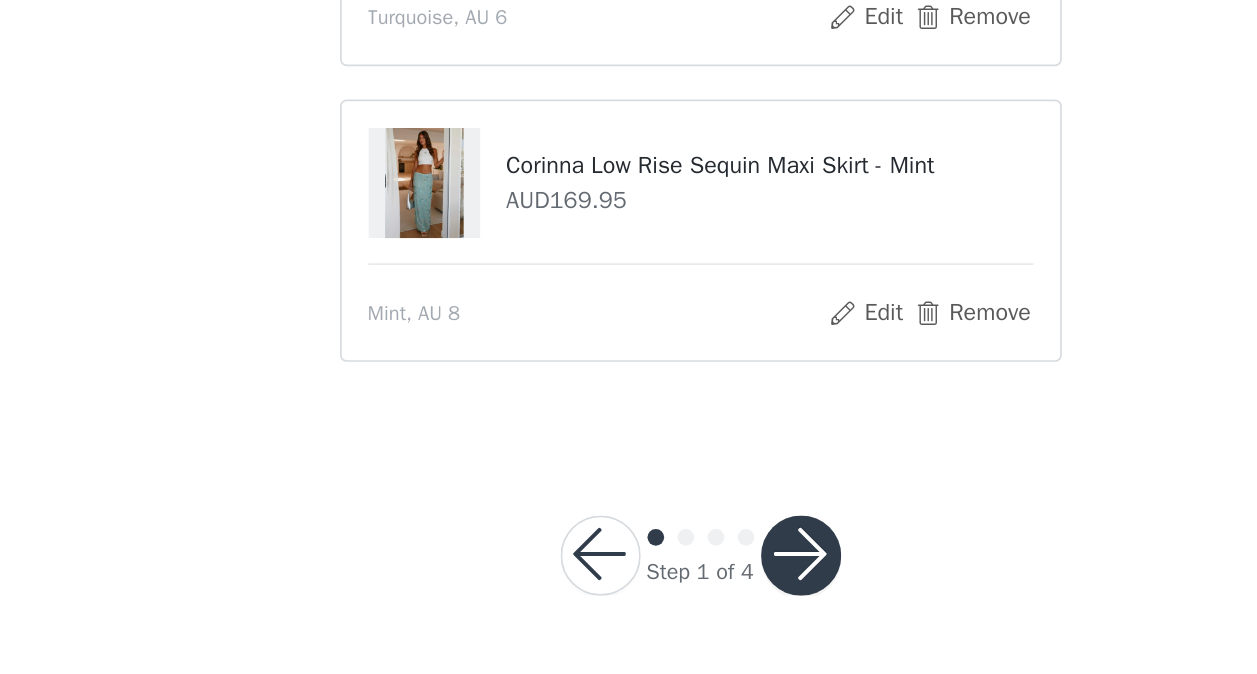 click at bounding box center (689, 603) 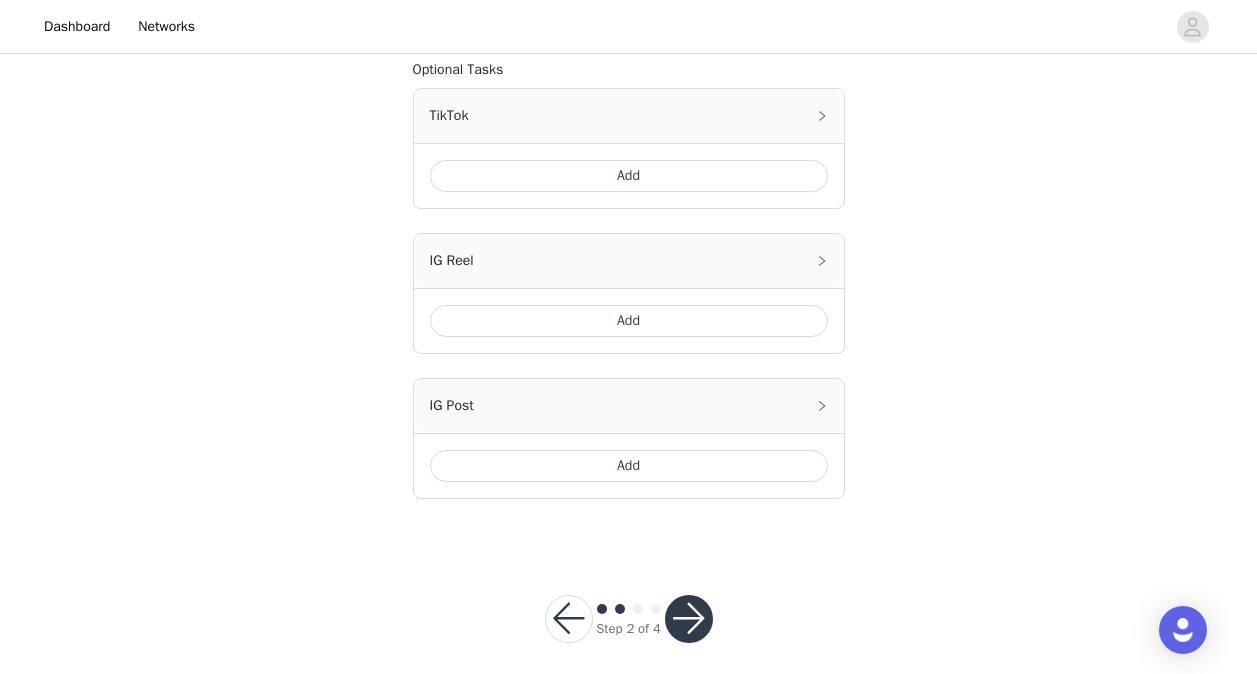scroll, scrollTop: 1259, scrollLeft: 0, axis: vertical 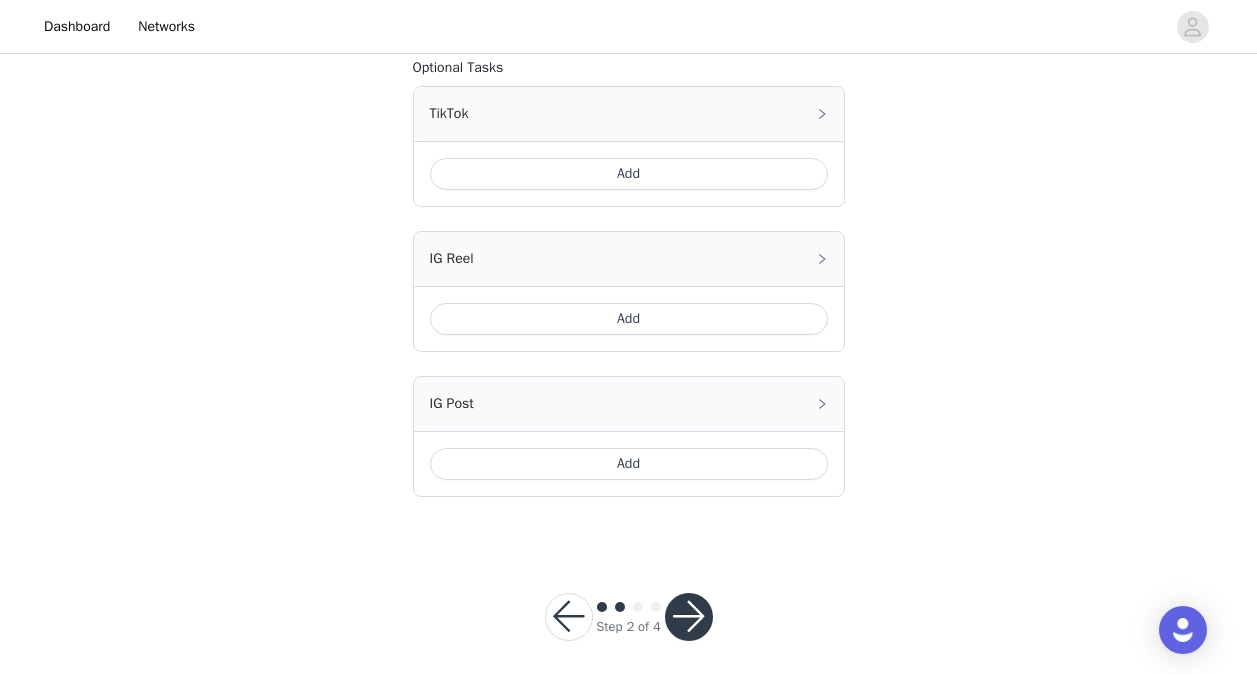 click at bounding box center [689, 617] 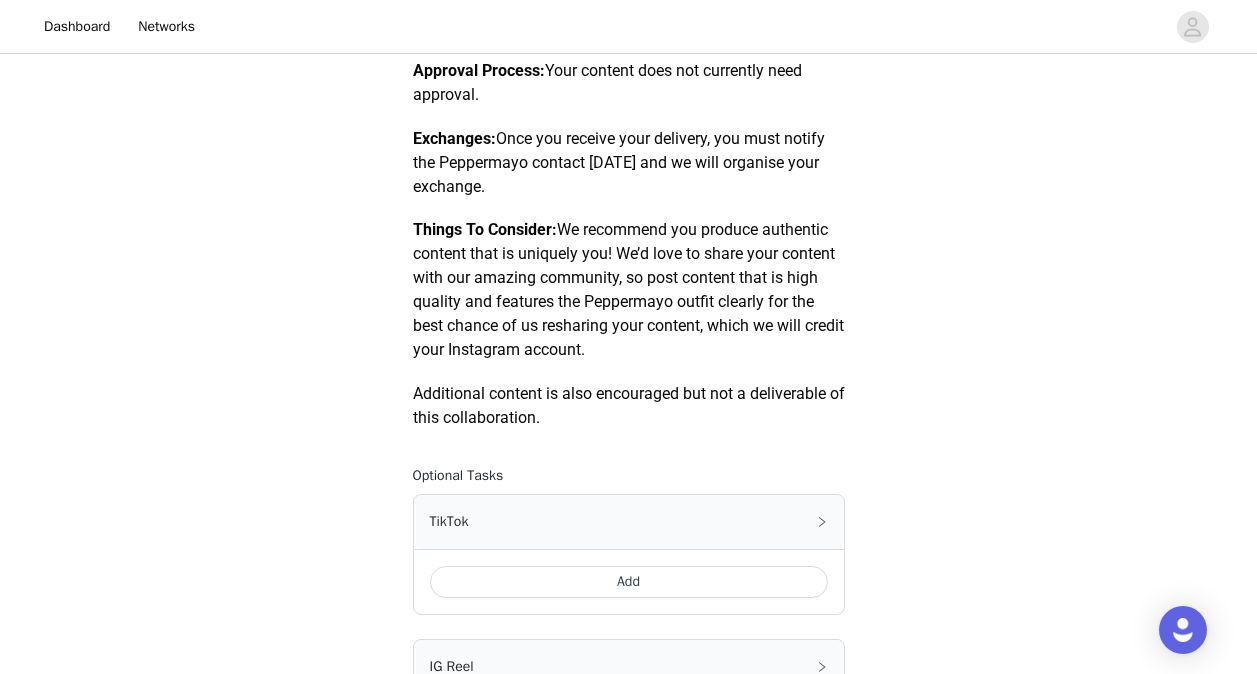 scroll, scrollTop: 1274, scrollLeft: 0, axis: vertical 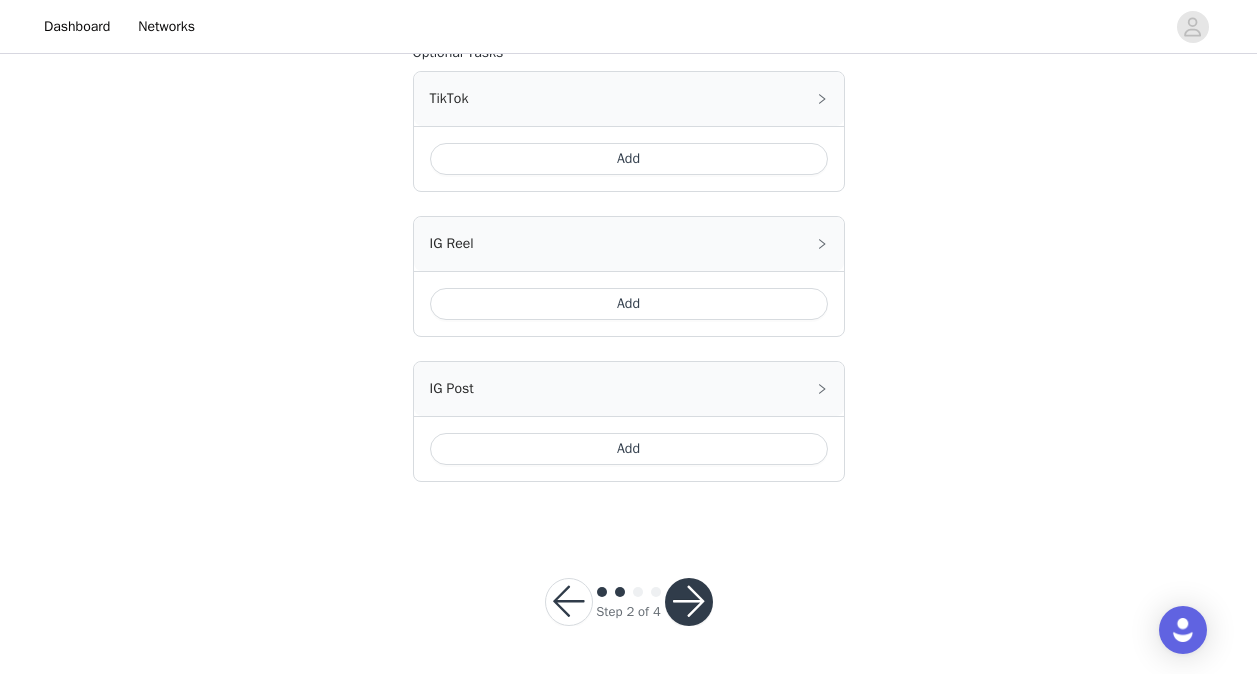 click at bounding box center [689, 602] 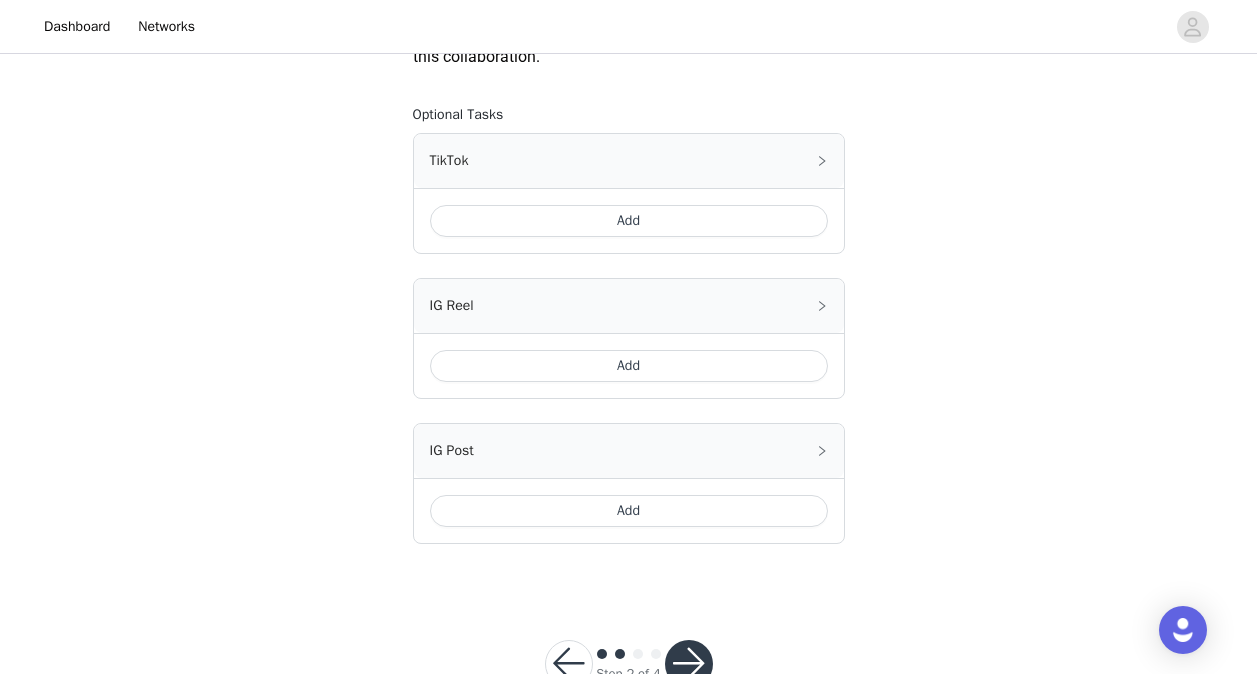 click on "Add" at bounding box center (629, 221) 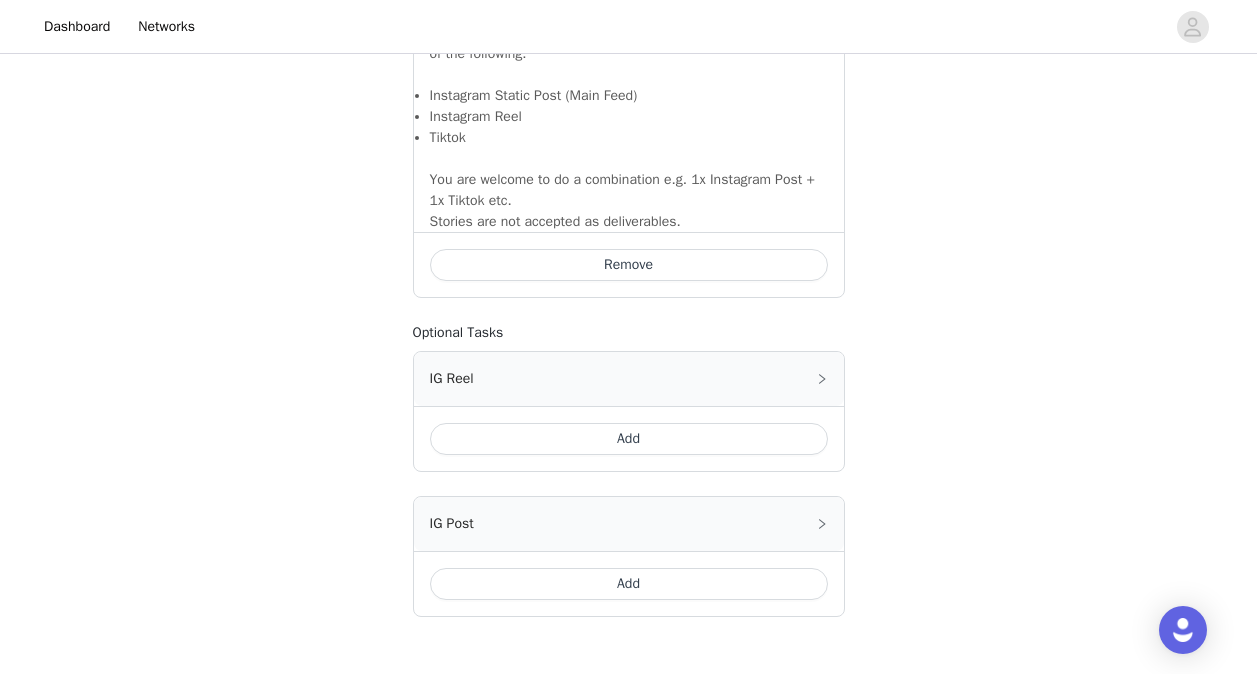scroll, scrollTop: 1621, scrollLeft: 0, axis: vertical 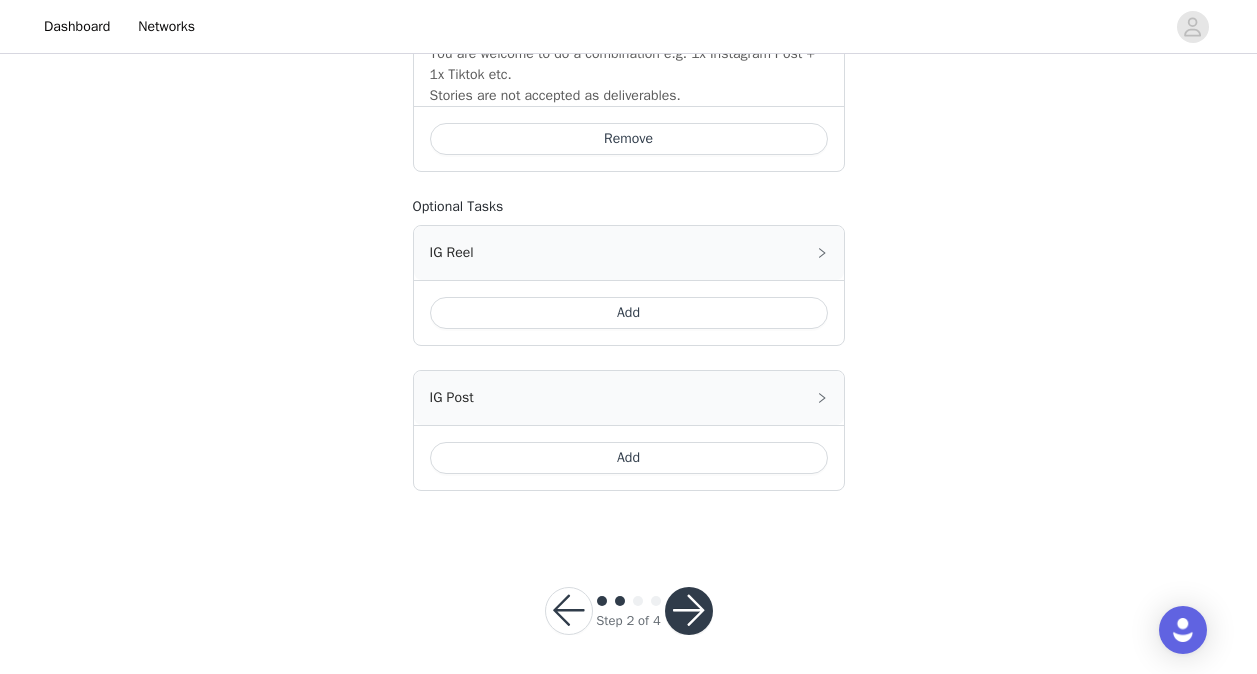 click on "Add" at bounding box center [629, 313] 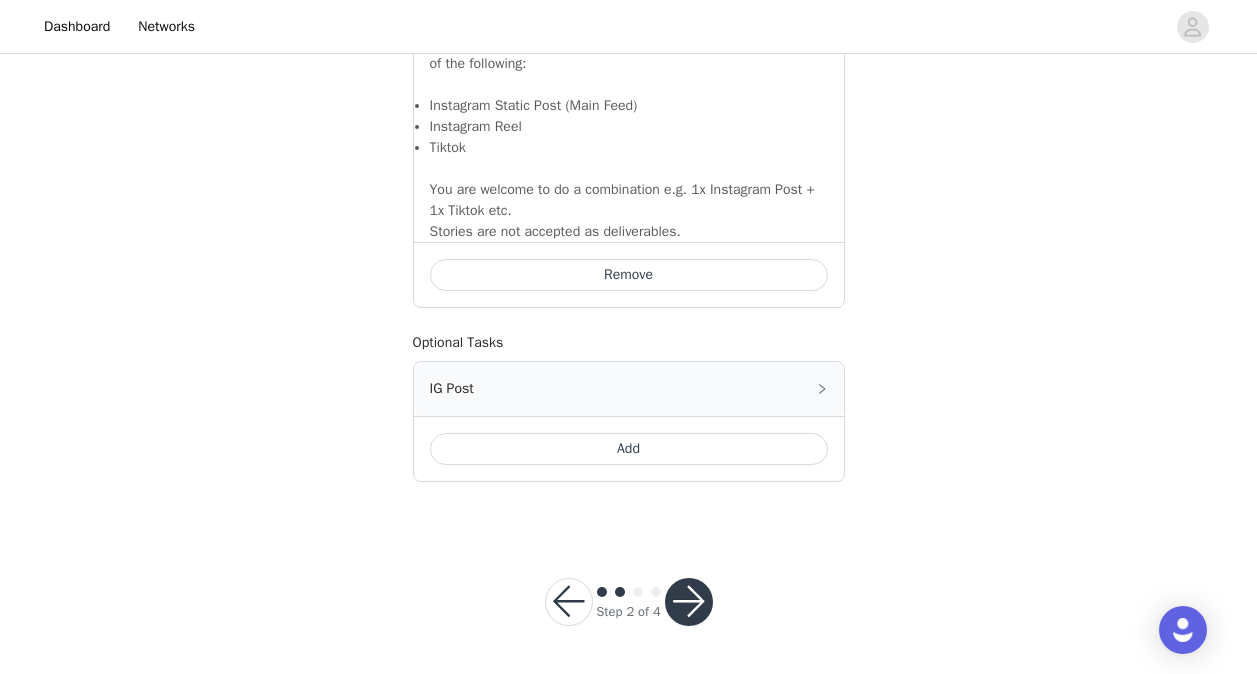 click on "Add" at bounding box center [629, 449] 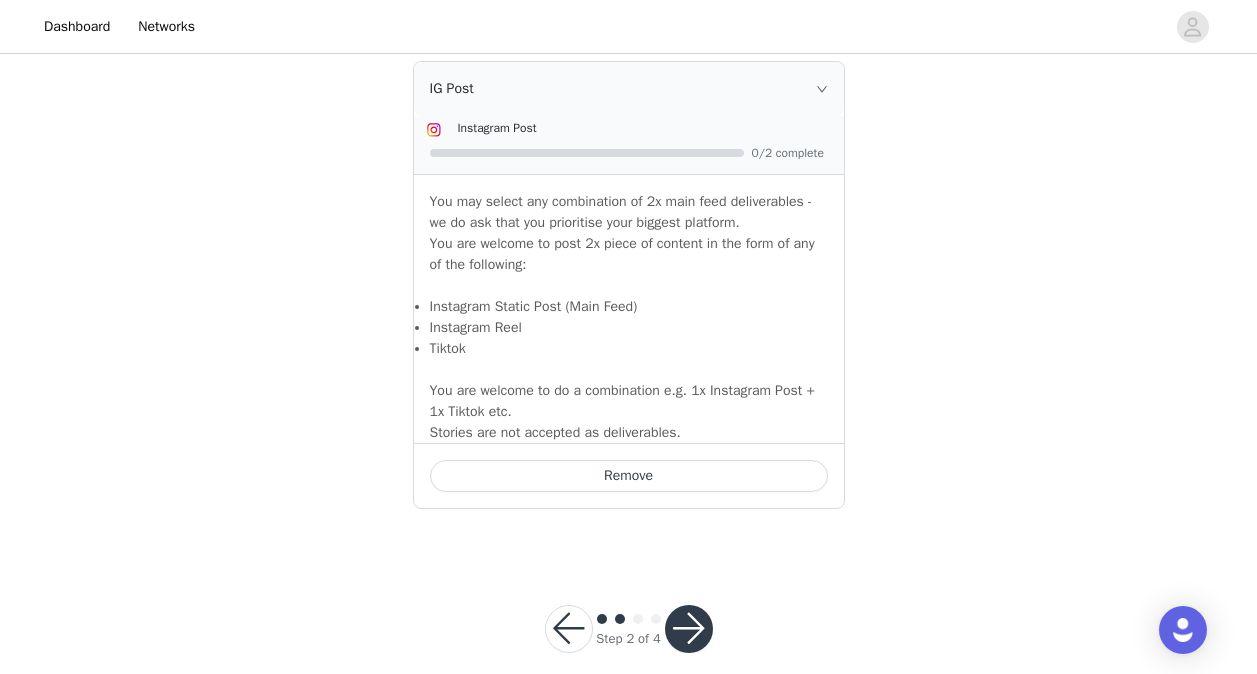 scroll, scrollTop: 2255, scrollLeft: 0, axis: vertical 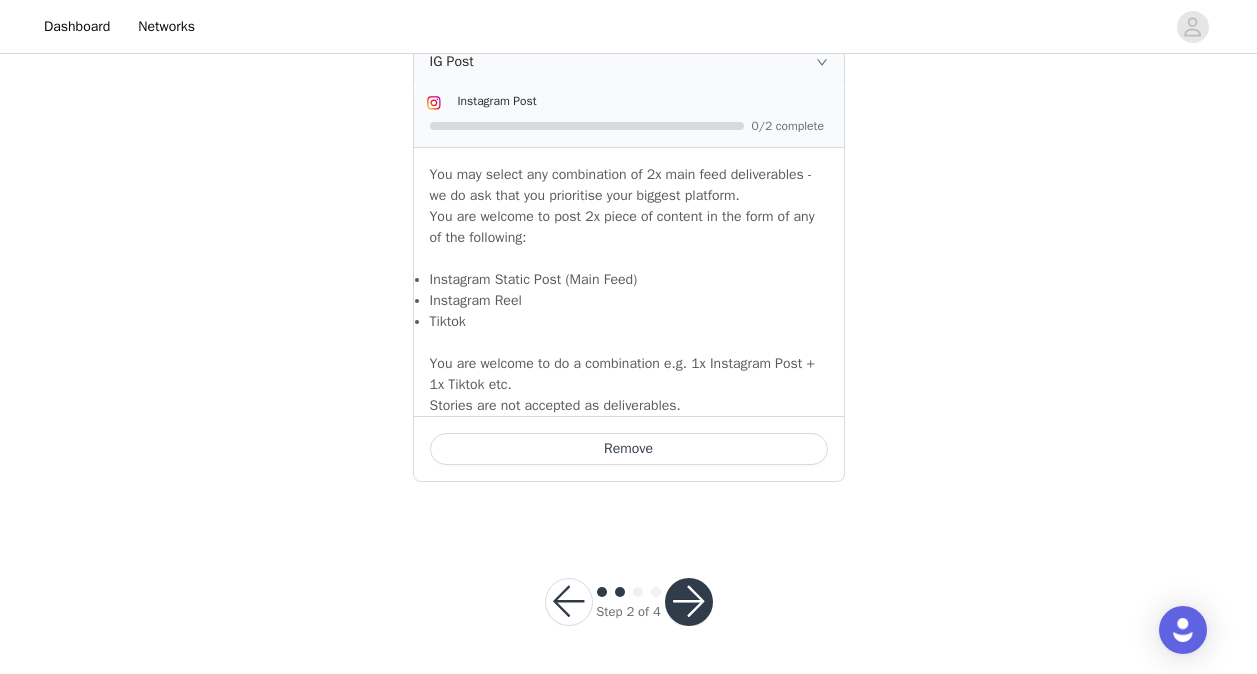 click at bounding box center [689, 602] 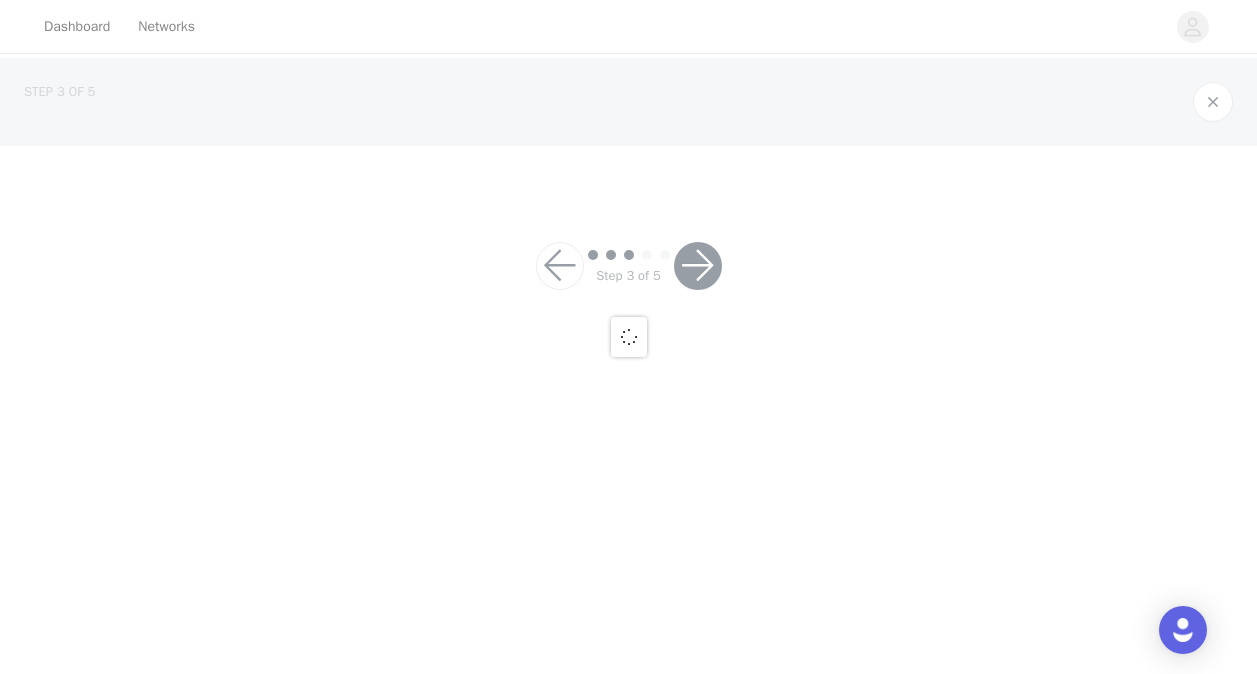 scroll, scrollTop: 0, scrollLeft: 0, axis: both 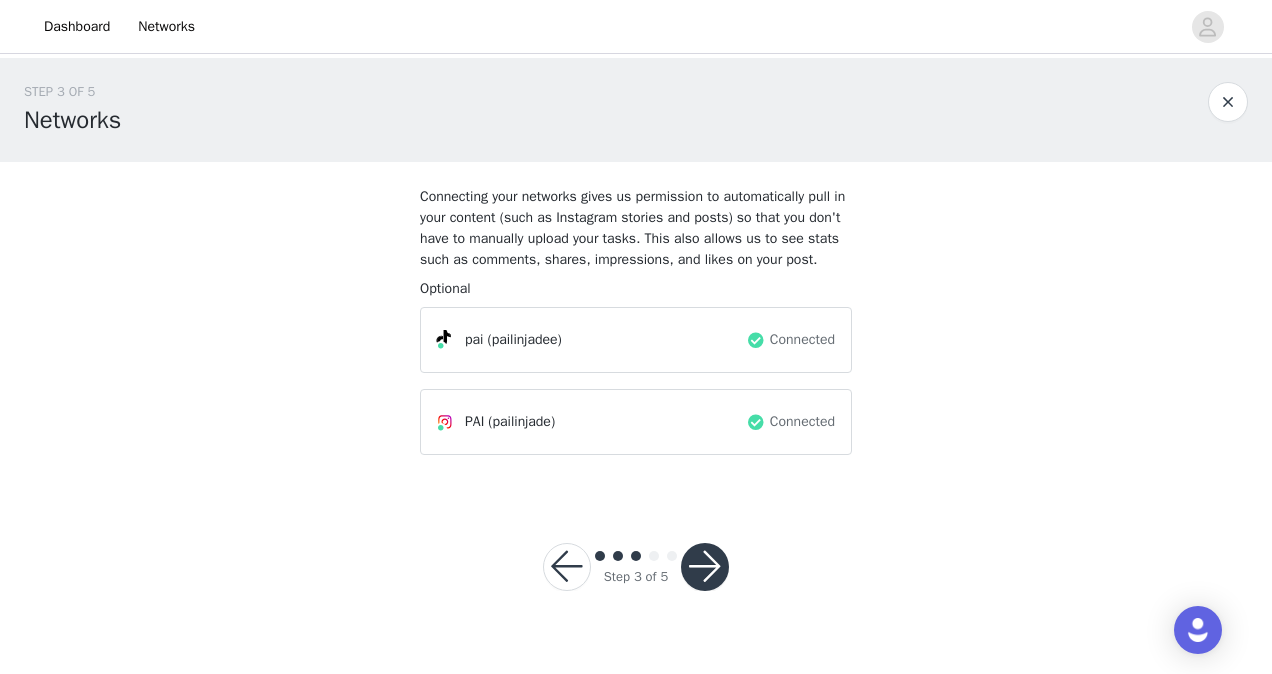 click at bounding box center (705, 567) 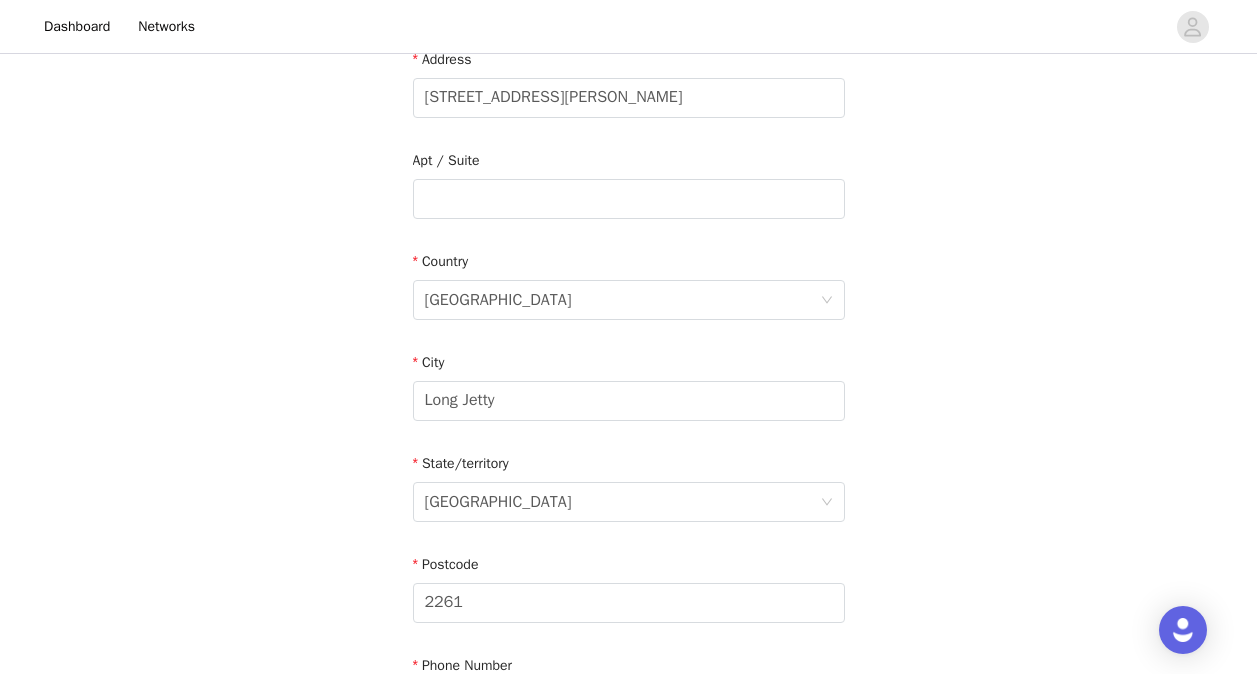 scroll, scrollTop: 731, scrollLeft: 0, axis: vertical 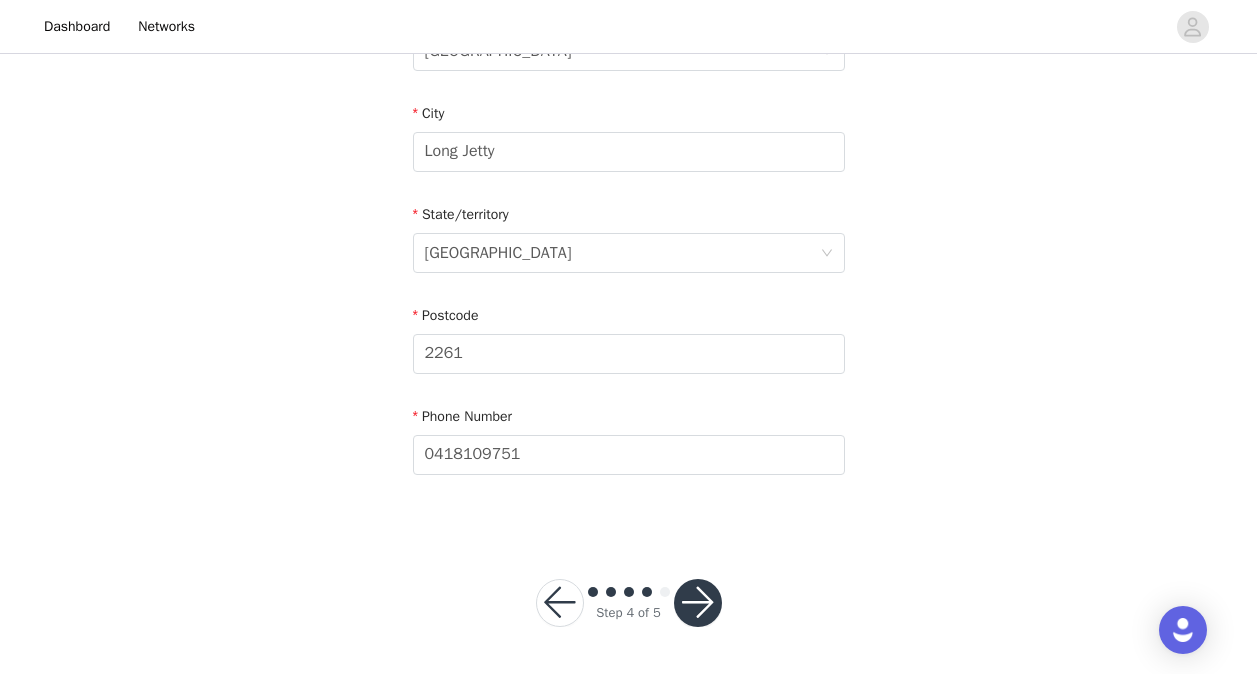 click at bounding box center (698, 603) 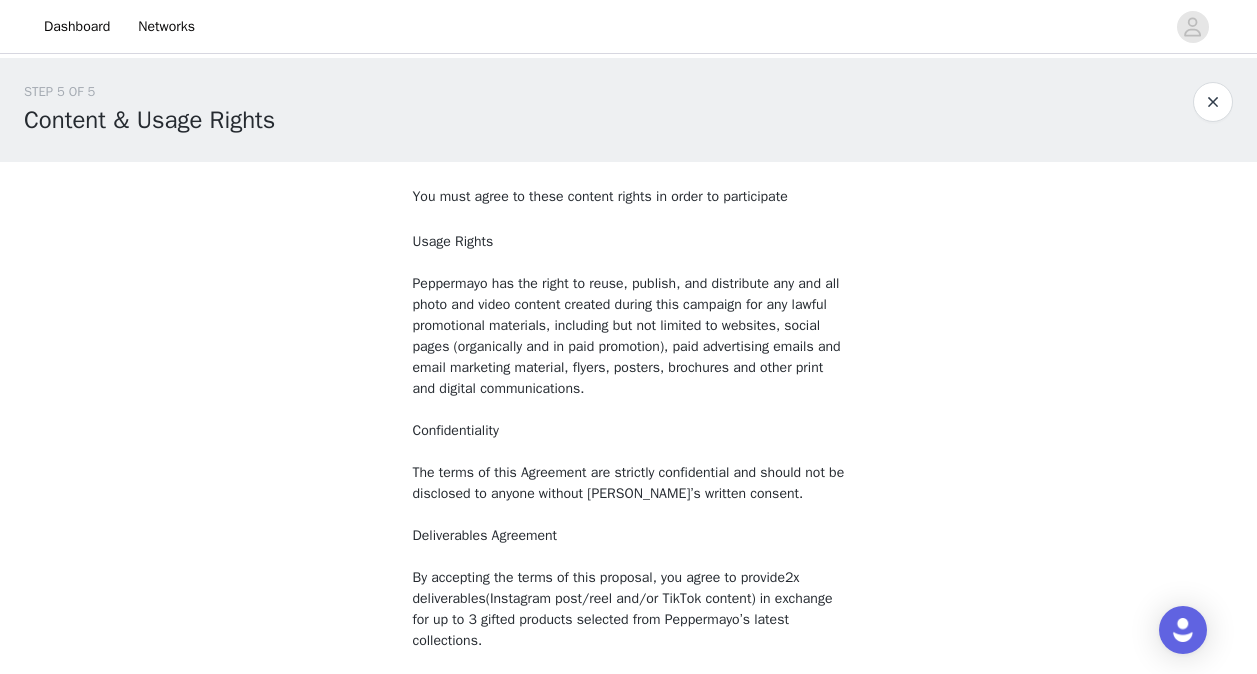 scroll, scrollTop: 250, scrollLeft: 0, axis: vertical 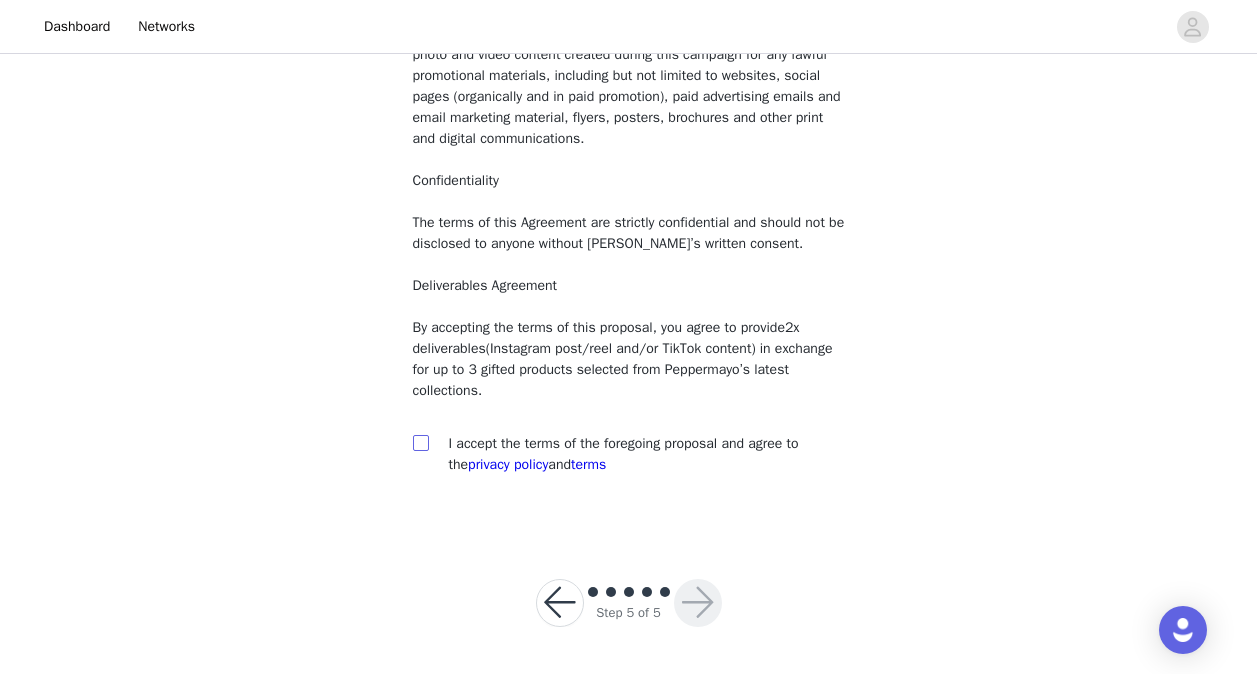 click at bounding box center (420, 442) 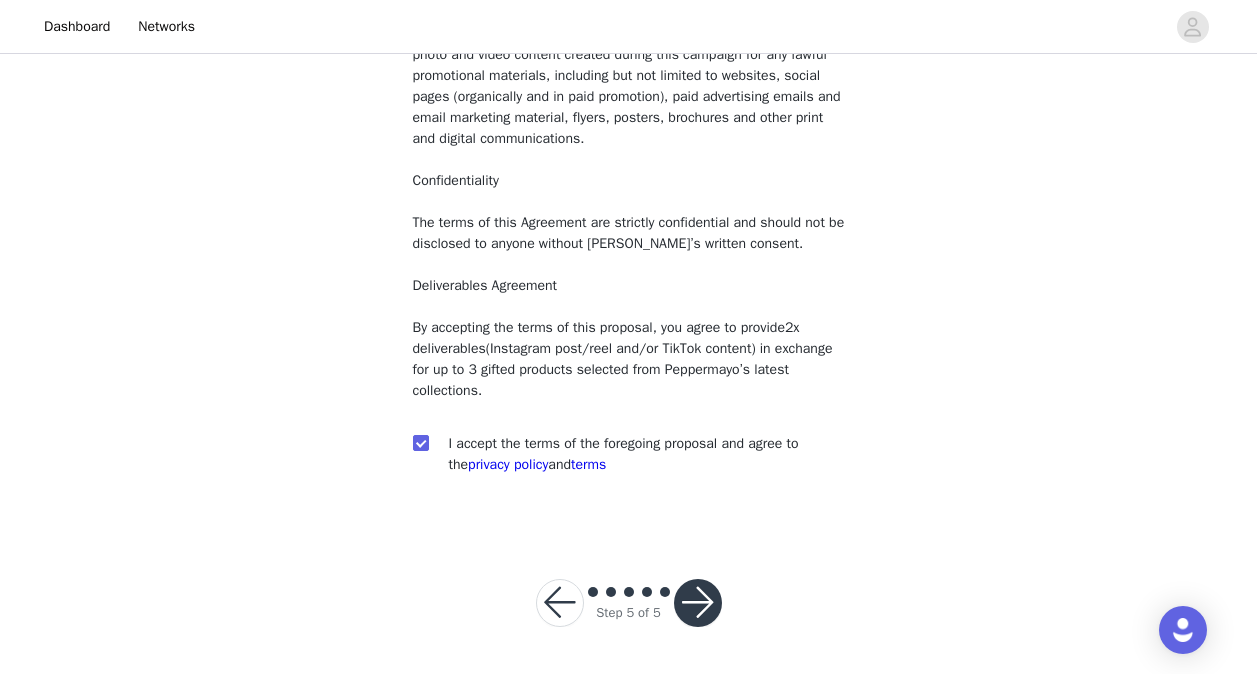click at bounding box center [698, 603] 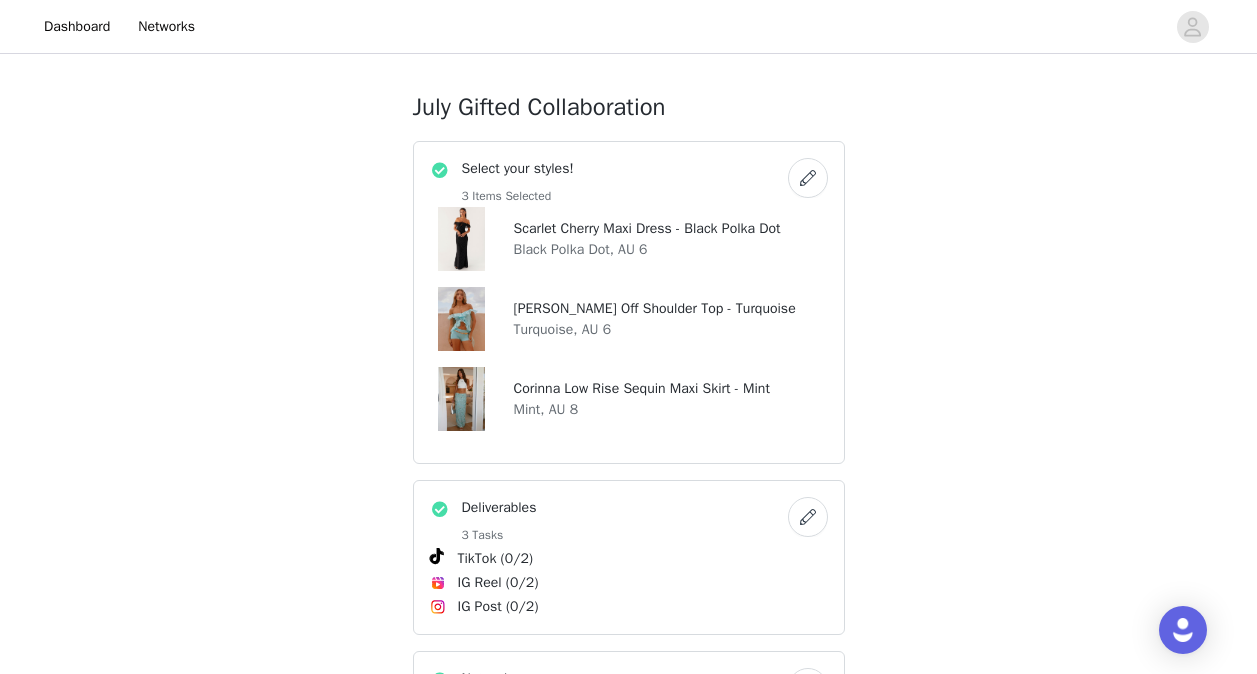 scroll, scrollTop: 706, scrollLeft: 0, axis: vertical 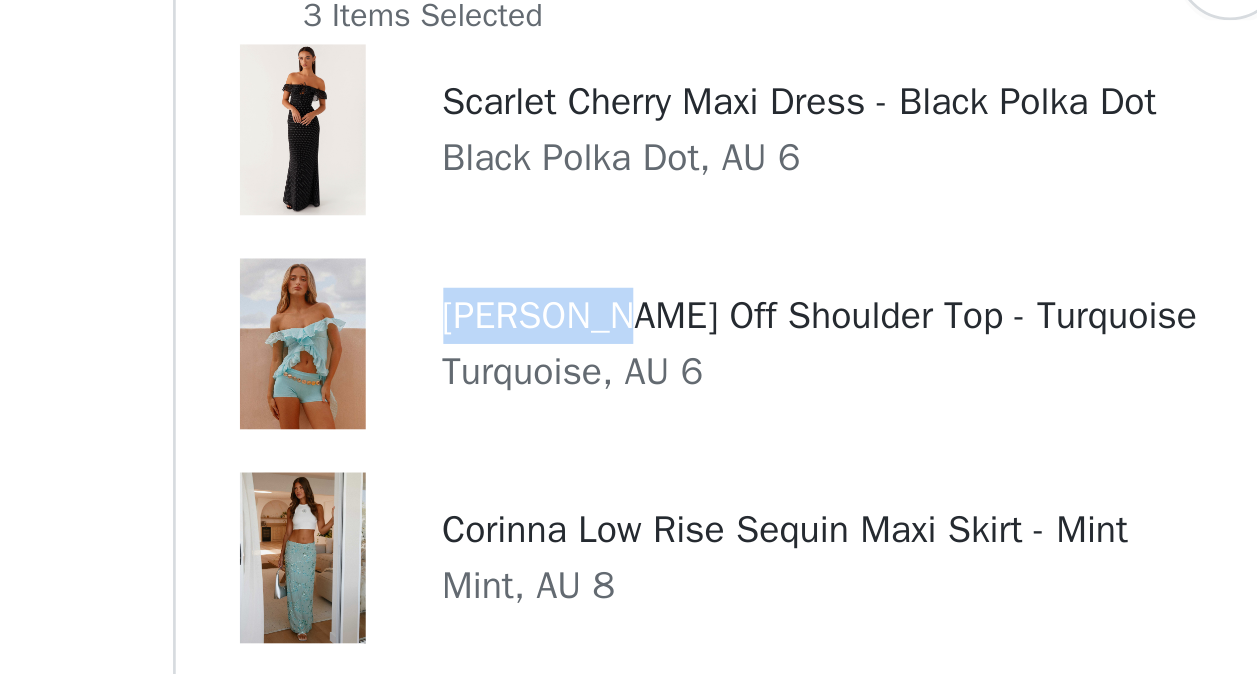 drag, startPoint x: 514, startPoint y: 306, endPoint x: 573, endPoint y: 306, distance: 59 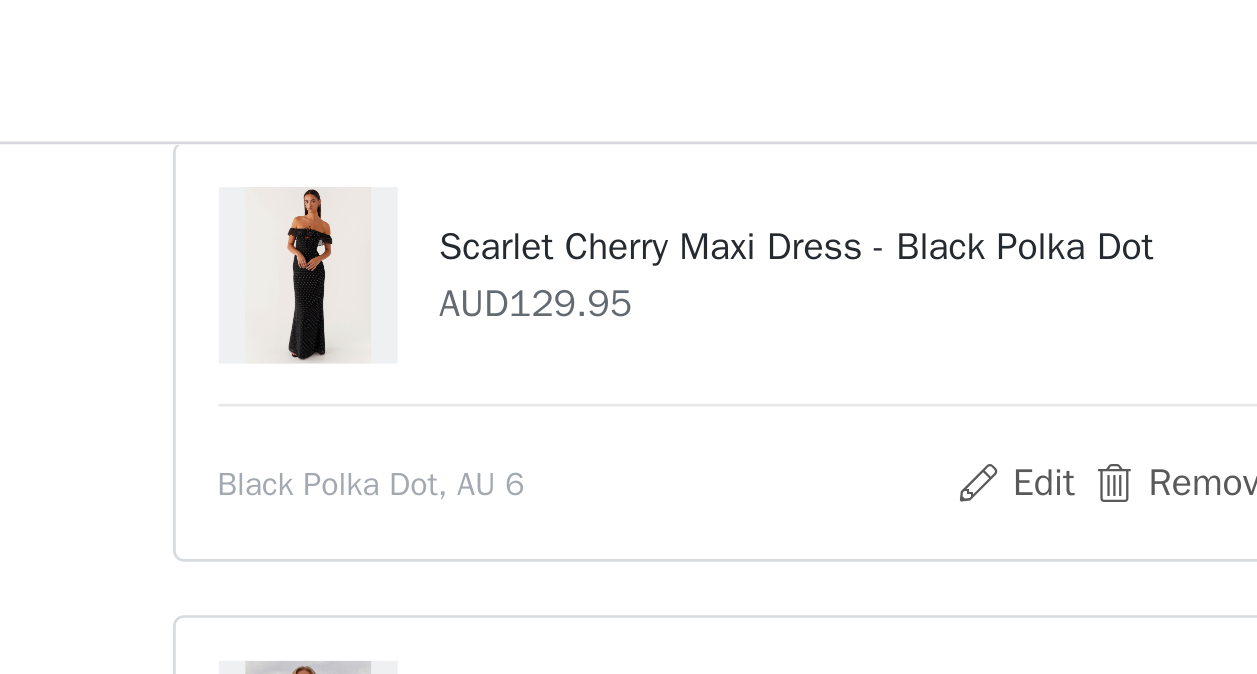 scroll, scrollTop: 343, scrollLeft: 0, axis: vertical 